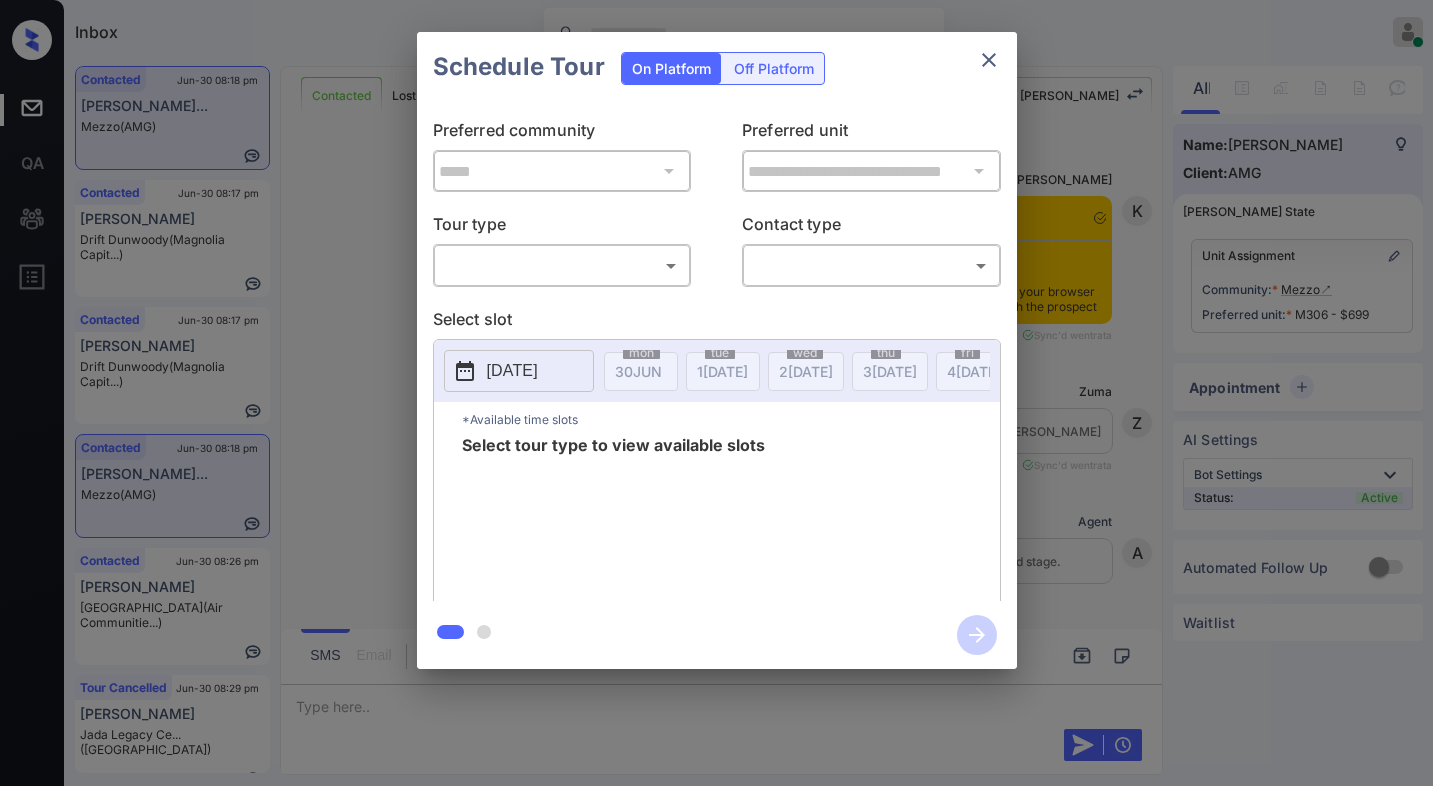scroll, scrollTop: 0, scrollLeft: 0, axis: both 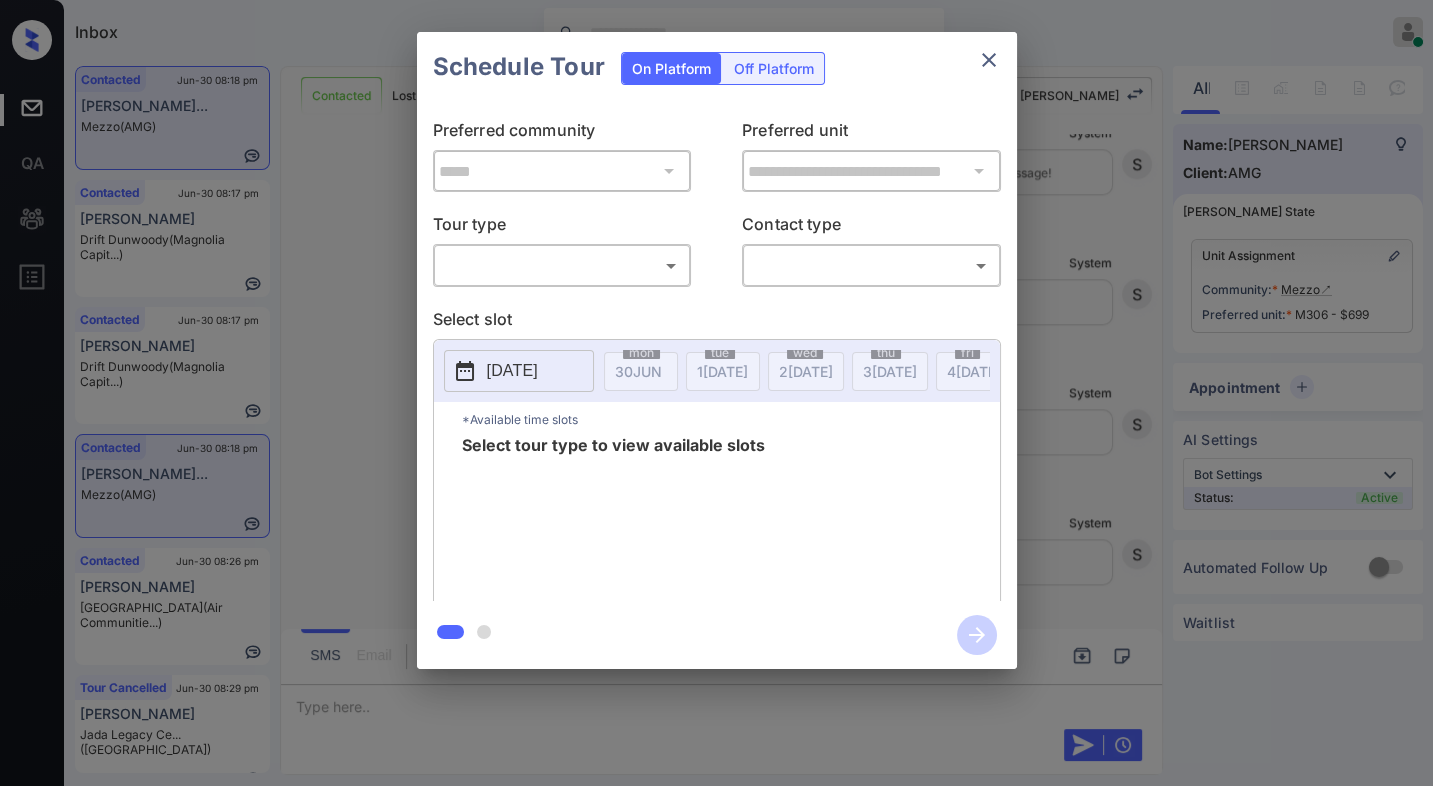 click on "Tour type" at bounding box center (562, 228) 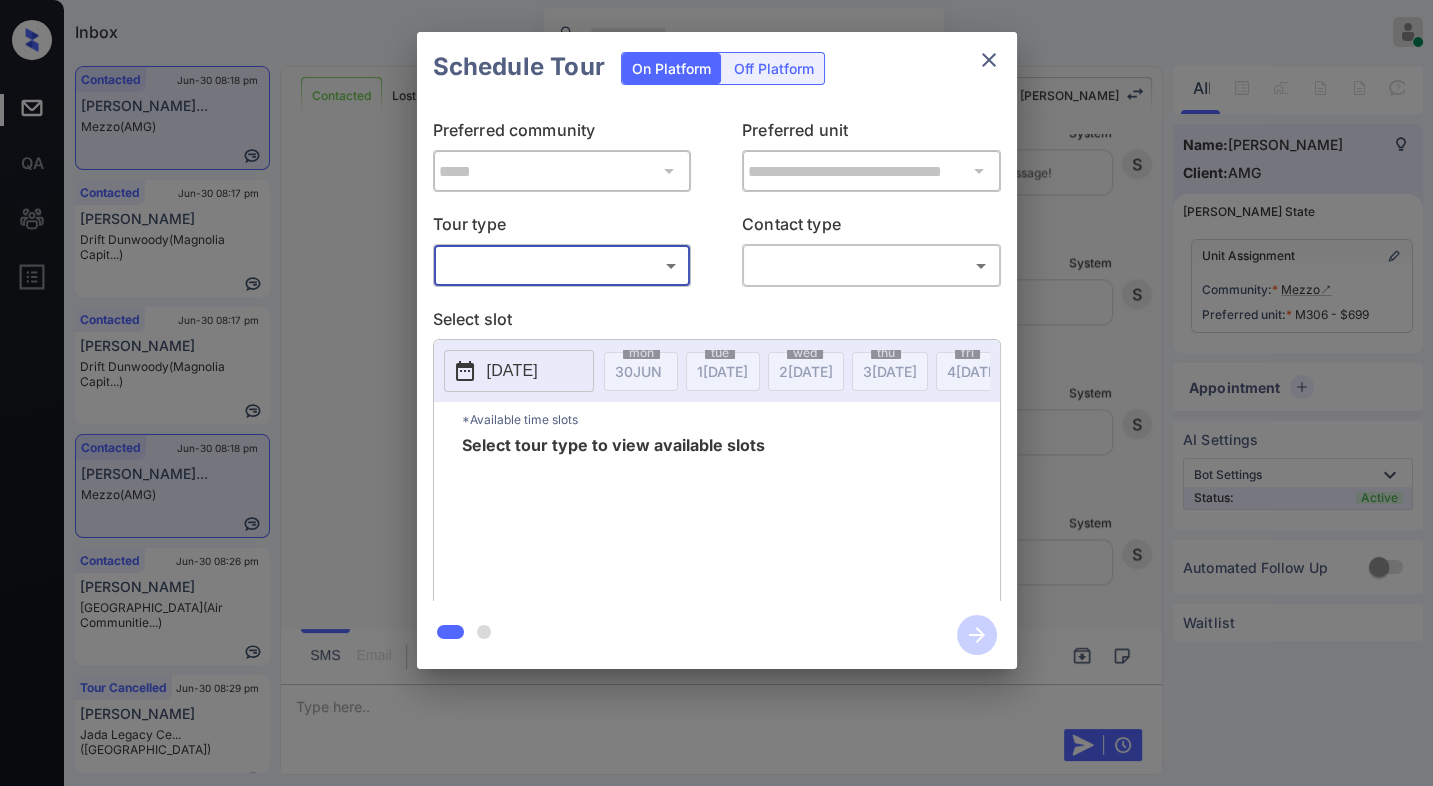 click on "Inbox Jezcil  Usanastre Online Set yourself   offline Set yourself   on break Profile Switch to  dark  mode Sign out Contacted Jun-30 08:18 pm   Rachel Gonzale... Mezzo  (AMG) Contacted Jun-30 08:17 pm   Marie Heath Drift Dunwoody  (Magnolia Capit...) Contacted Jun-30 08:17 pm   Marie Heath Drift Dunwoody  (Magnolia Capit...) Contacted Jun-30 08:18 pm   Rachel Gonzale... Mezzo  (AMG) Contacted Jun-30 08:26 pm   Anita Okoro North Park  (Air Communitie...) Tour Cancelled Jun-30 08:29 pm   Jenna Teague Jada Legacy Ce...  (Fairfield) Contacted Lost Lead Sentiment: Angry Upon sliding the acknowledgement:  Lead will move to lost stage. * ​ SMS and call option will be set to opt out. AFM will be turned off for the lead. Kelsey New Message Kelsey Notes Note: <a href="https://conversation.getzuma.com/68635117cfc9dd4f3a2bc564">https://conversation.getzuma.com/68635117cfc9dd4f3a2bc564</a> - Paste this link into your browser to view Kelsey’s conversation with the prospect Jun 30, 2025 08:08 pm  Sync'd w  entrata K Z" at bounding box center [716, 393] 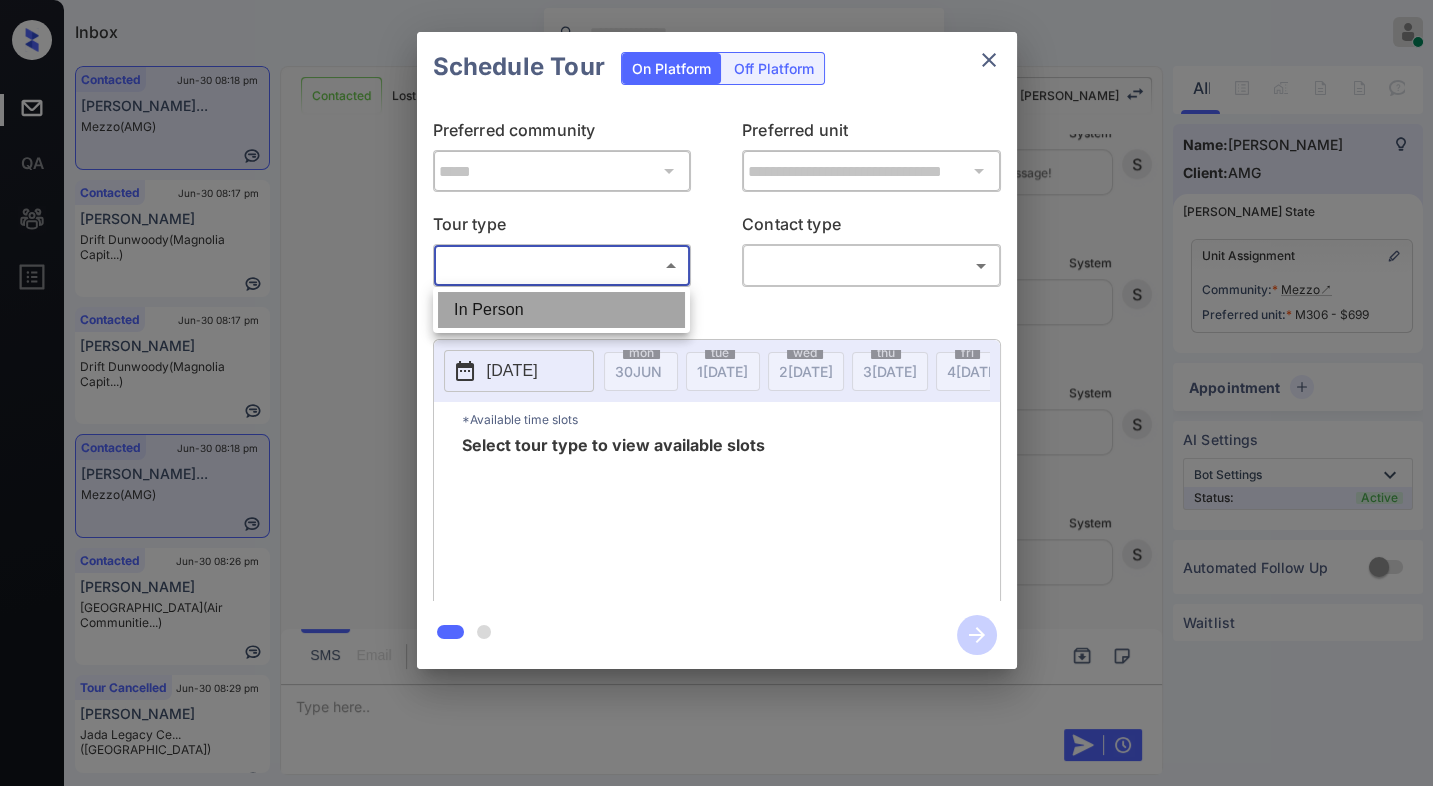 click on "In Person" at bounding box center [561, 310] 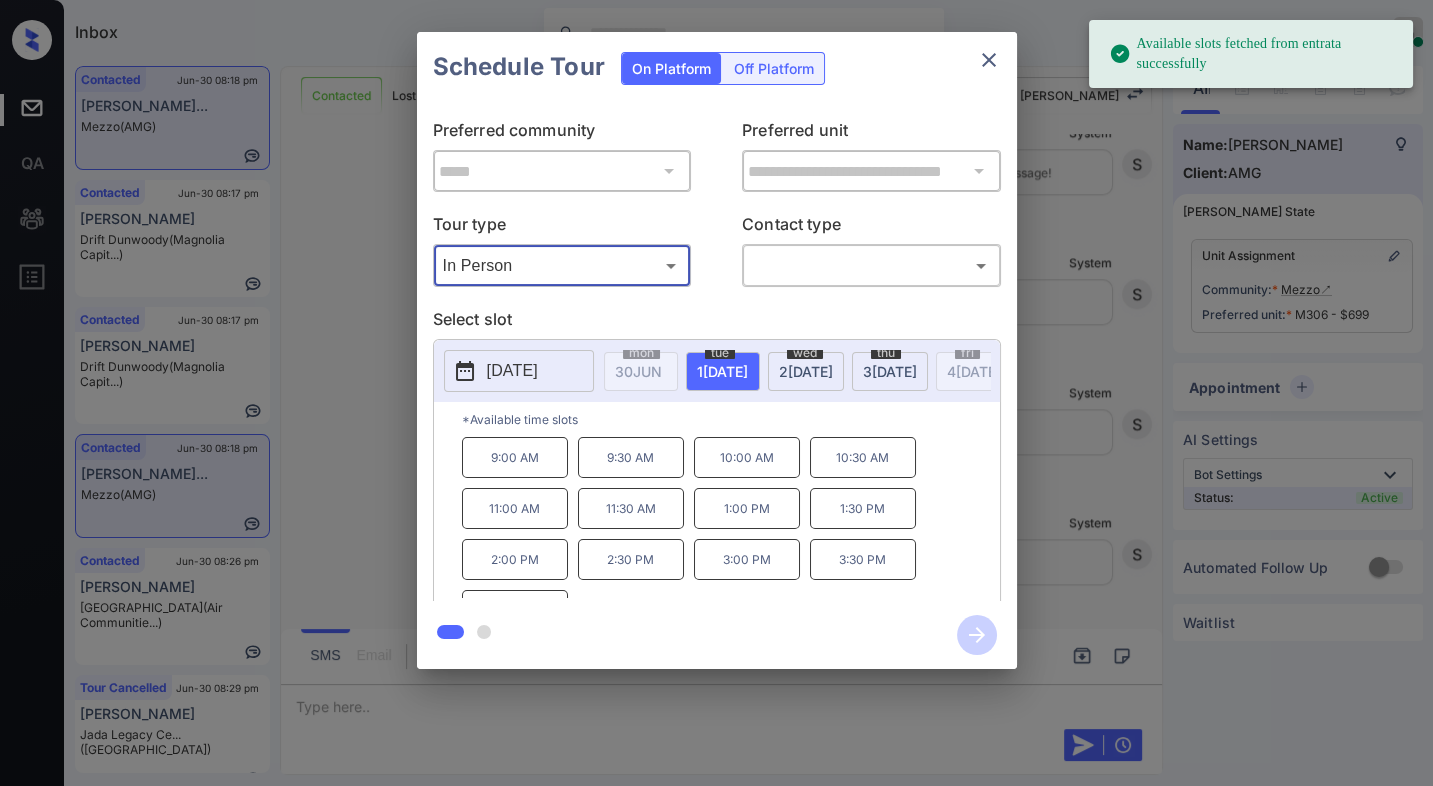 click on "[DATE]" at bounding box center [519, 371] 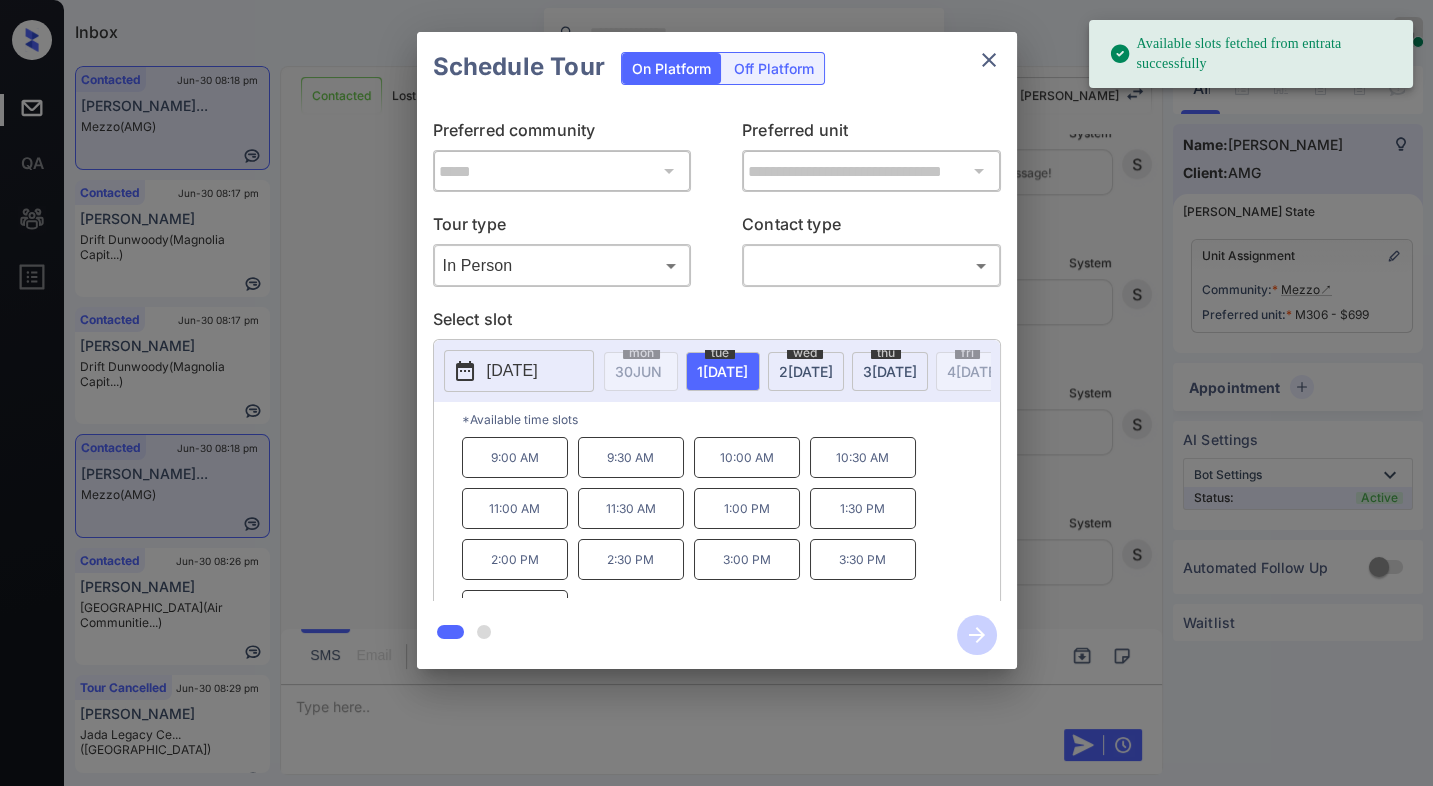 click on "[DATE]" at bounding box center (519, 371) 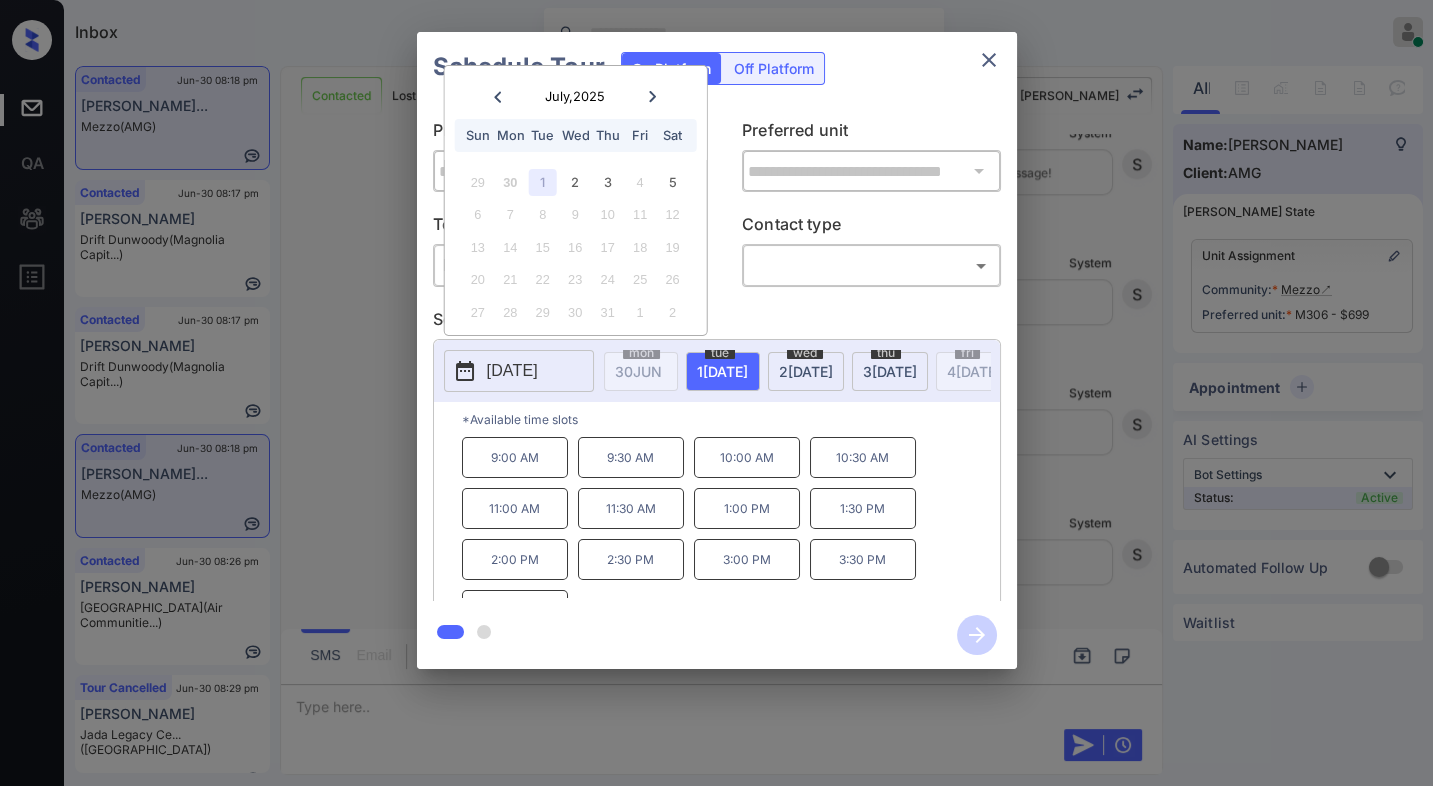 click on "**********" at bounding box center (716, 350) 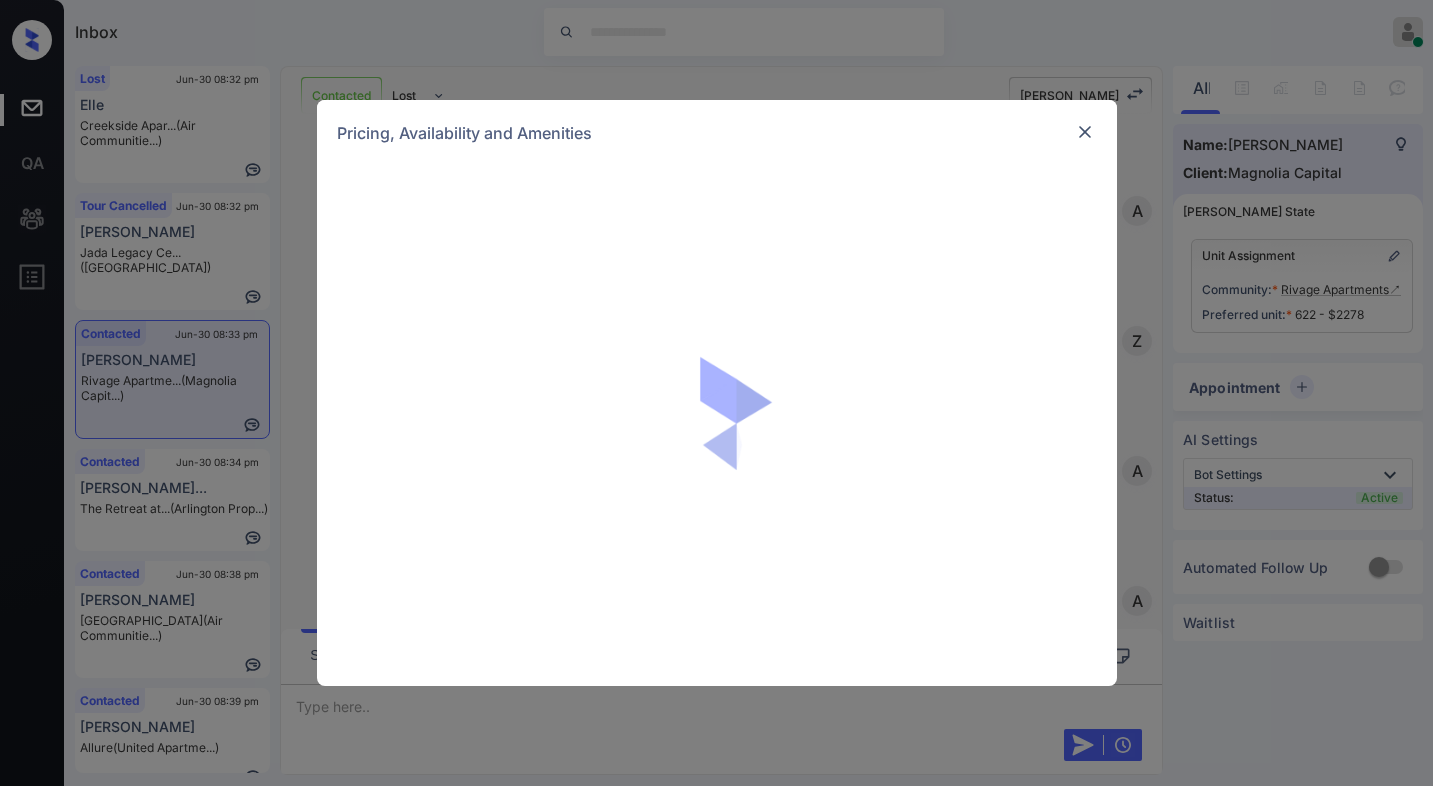 scroll, scrollTop: 0, scrollLeft: 0, axis: both 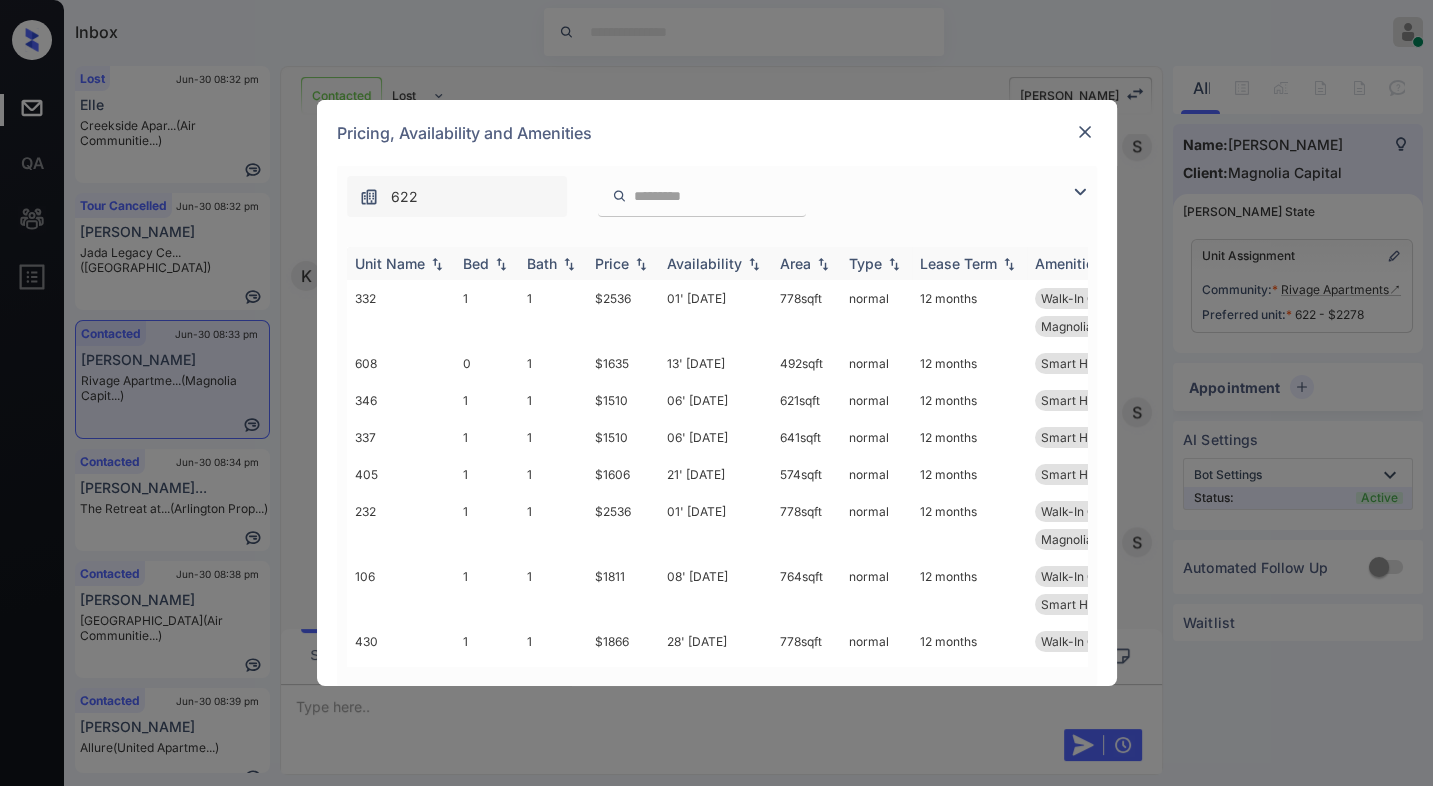 click at bounding box center [641, 264] 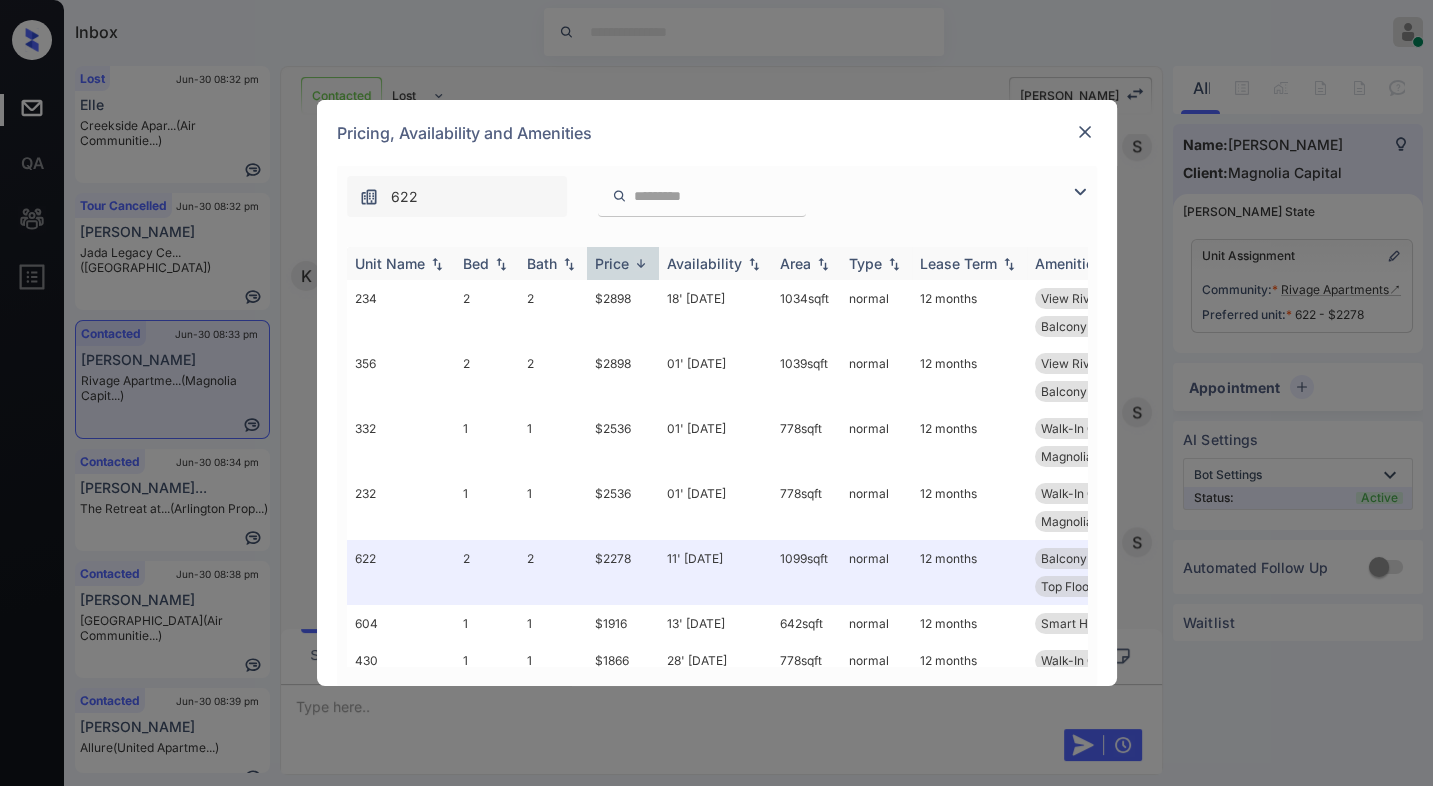 click at bounding box center [641, 263] 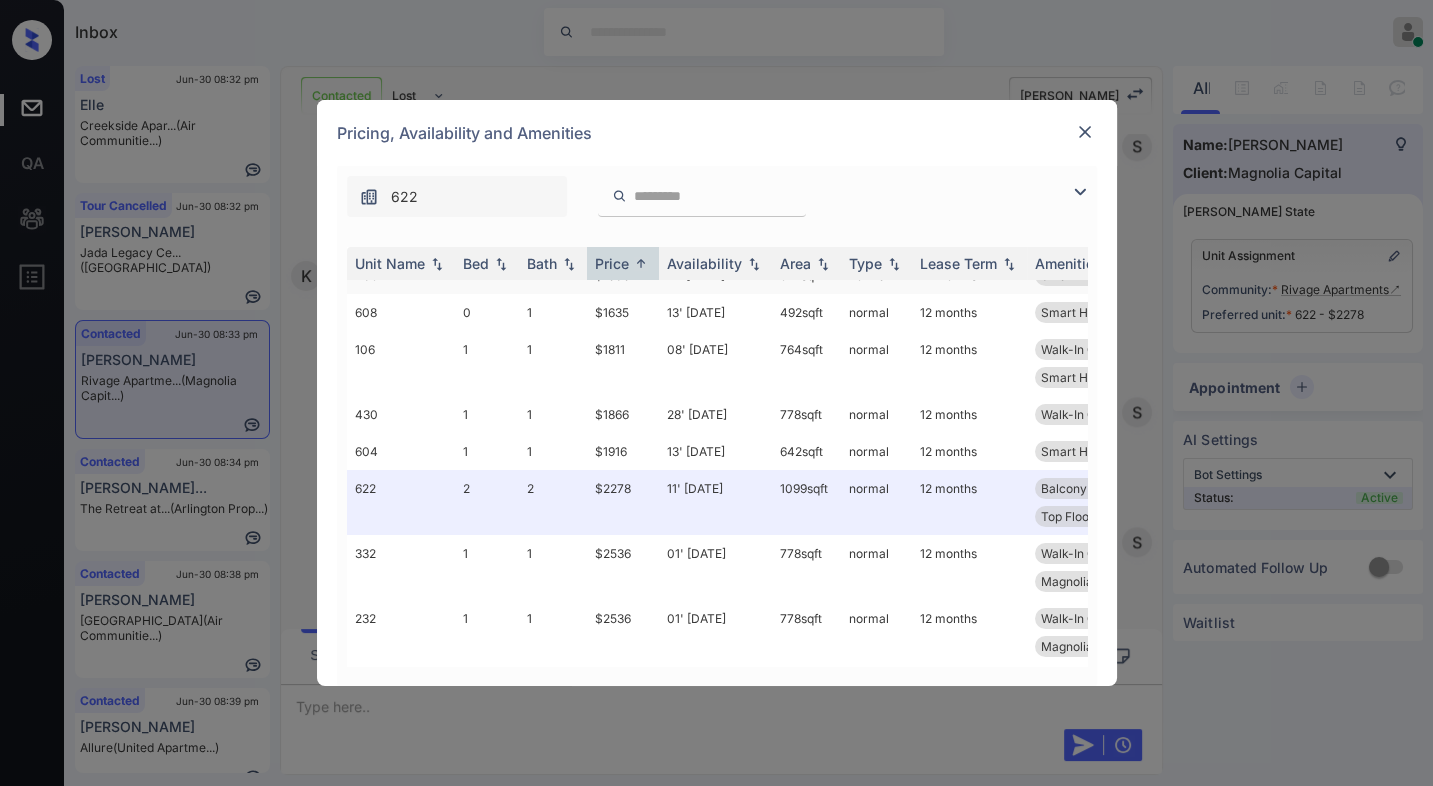 scroll, scrollTop: 111, scrollLeft: 0, axis: vertical 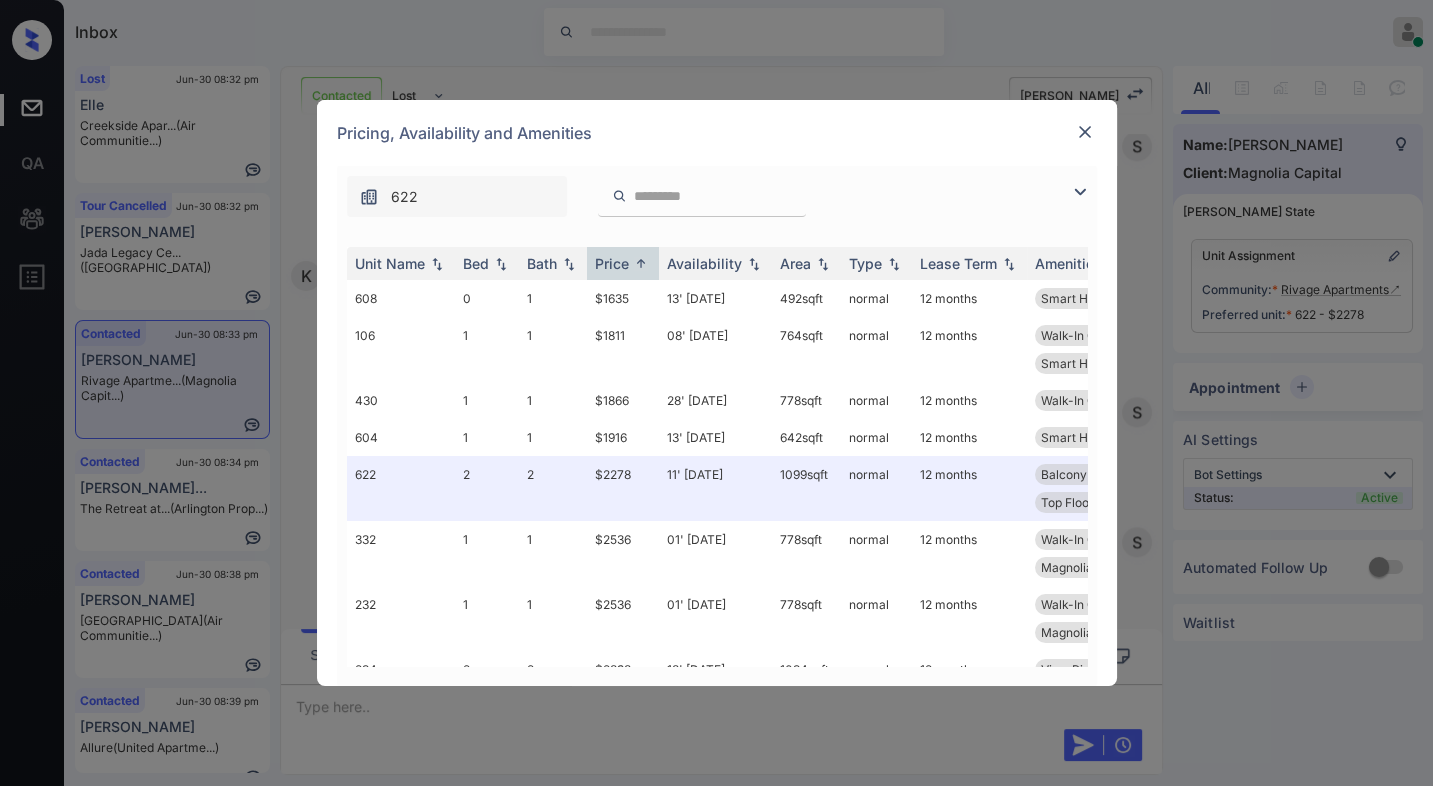 click on "**********" at bounding box center (716, 393) 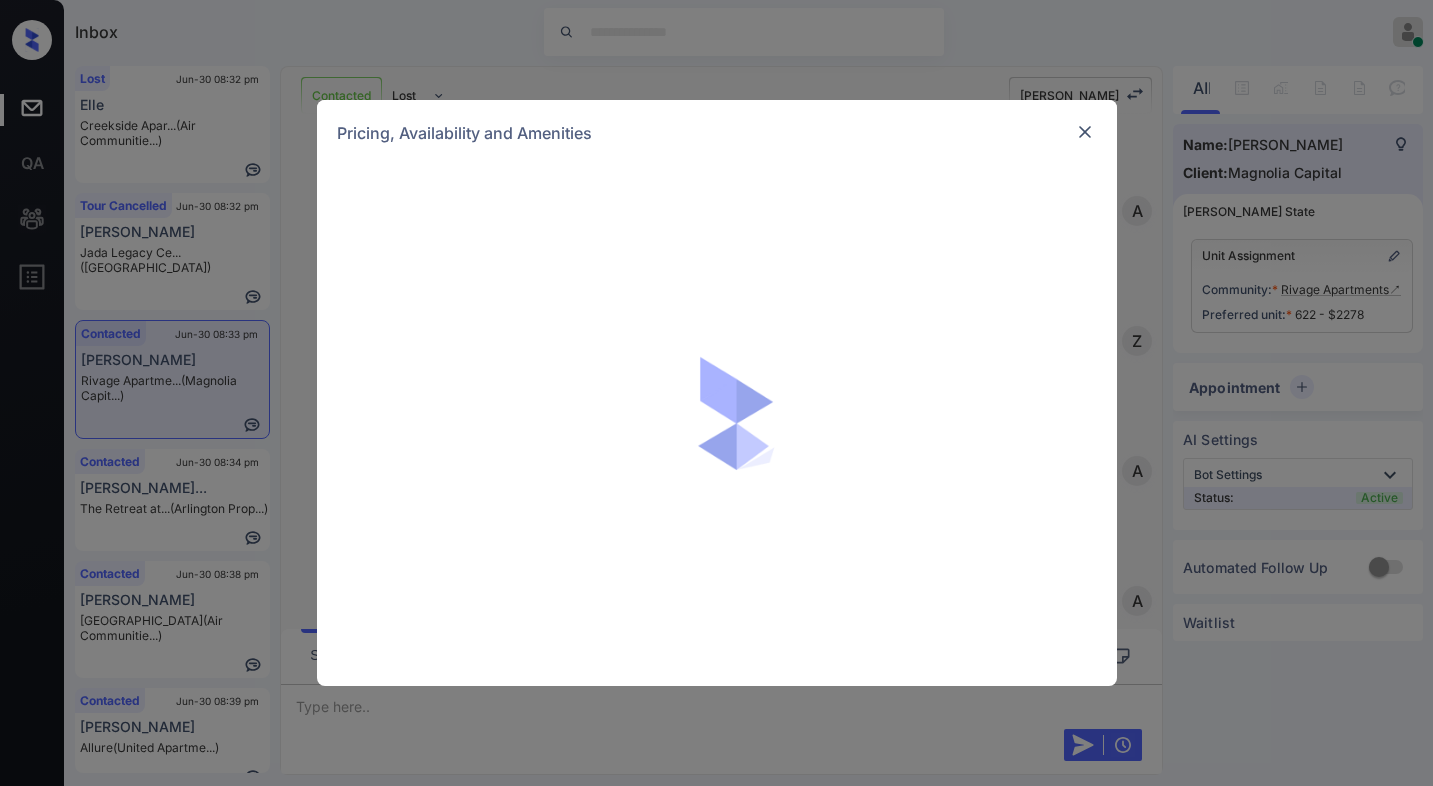 scroll, scrollTop: 0, scrollLeft: 0, axis: both 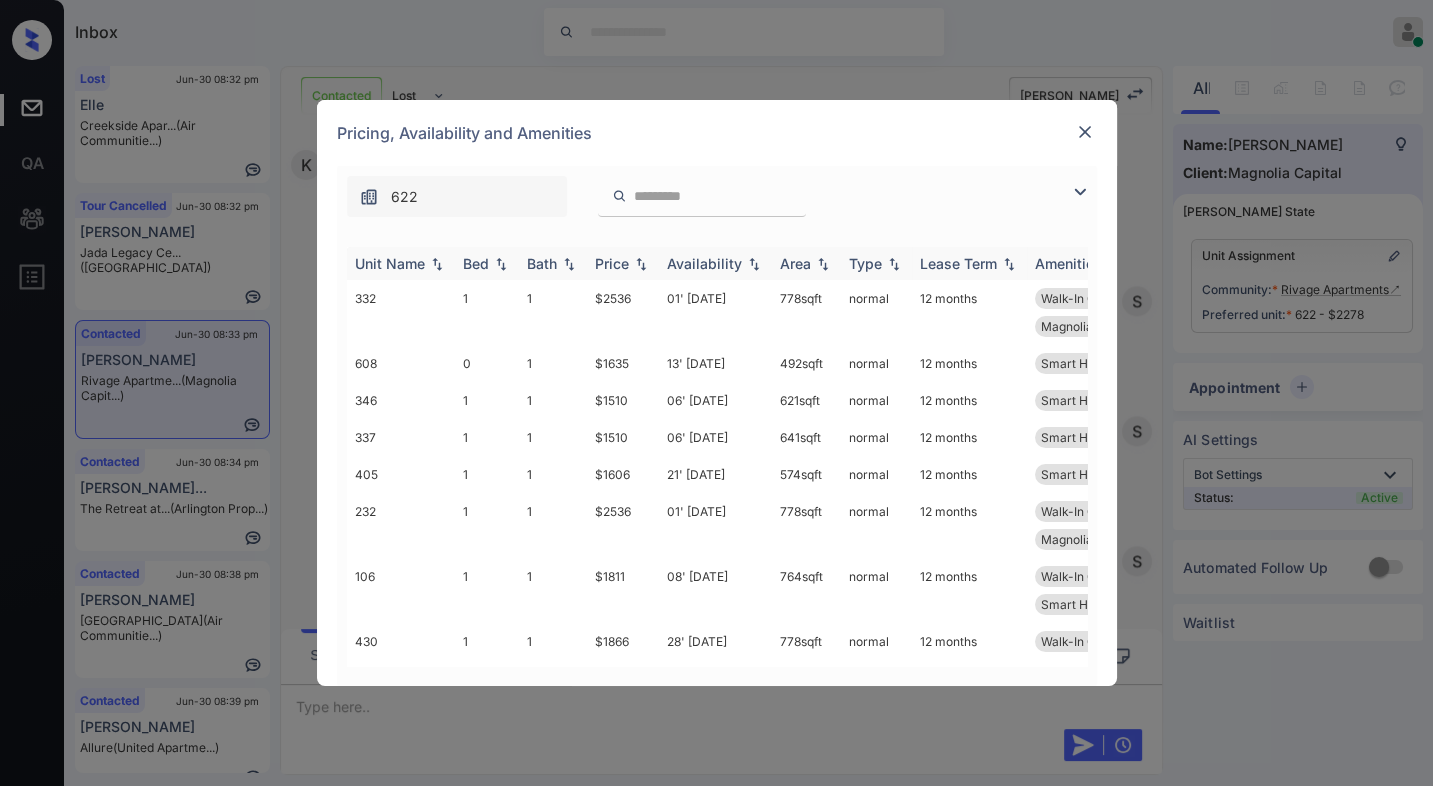 click at bounding box center [641, 264] 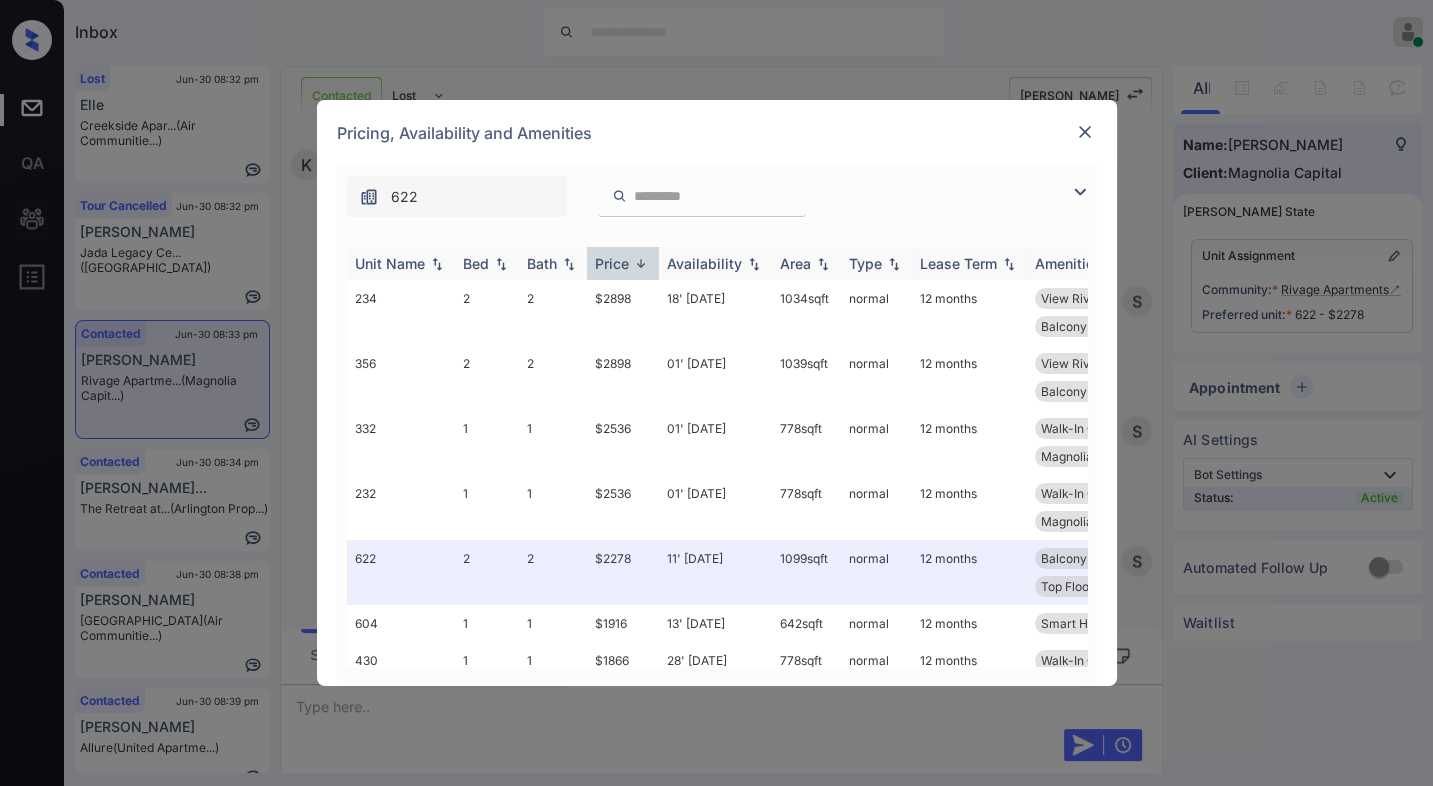 click at bounding box center (641, 263) 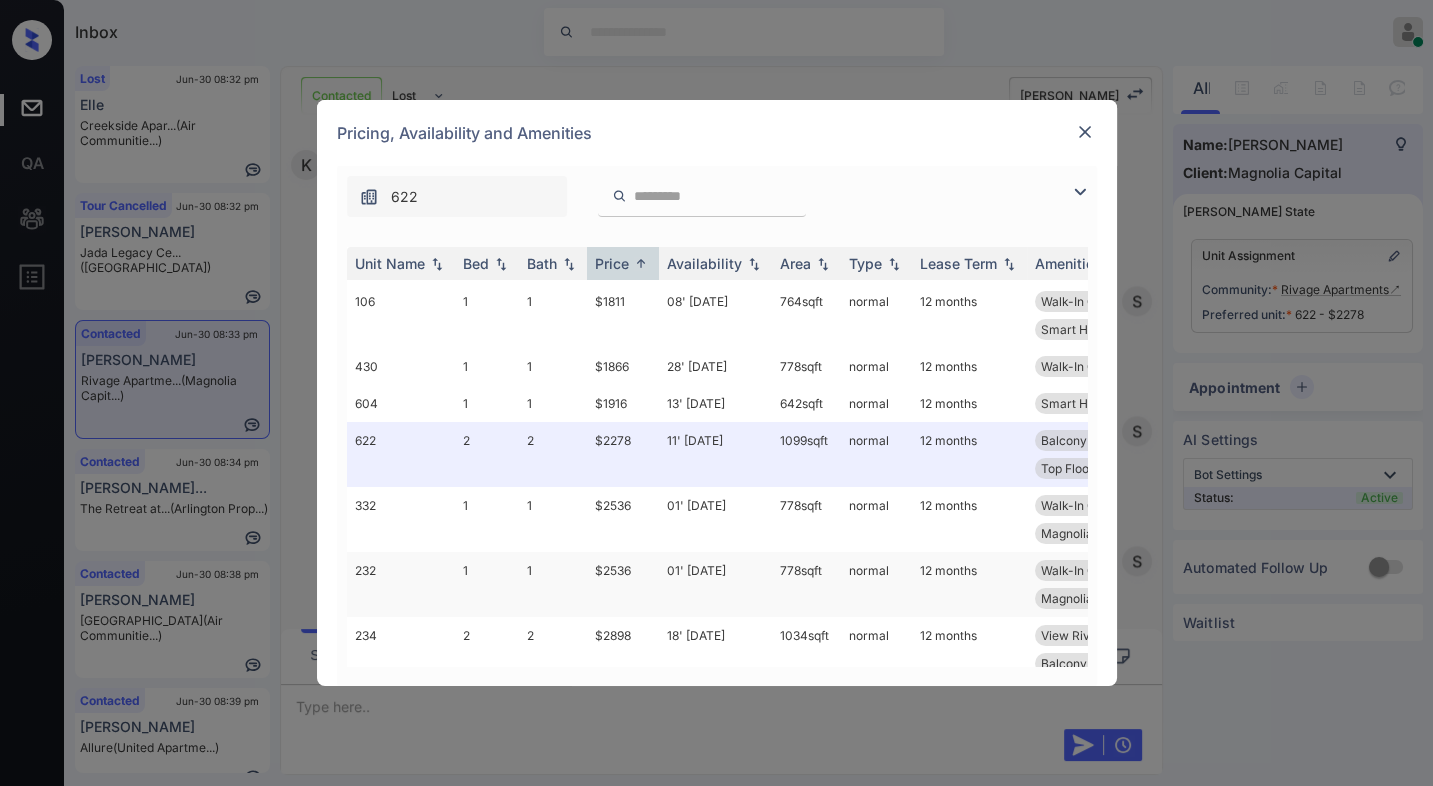 scroll, scrollTop: 270, scrollLeft: 0, axis: vertical 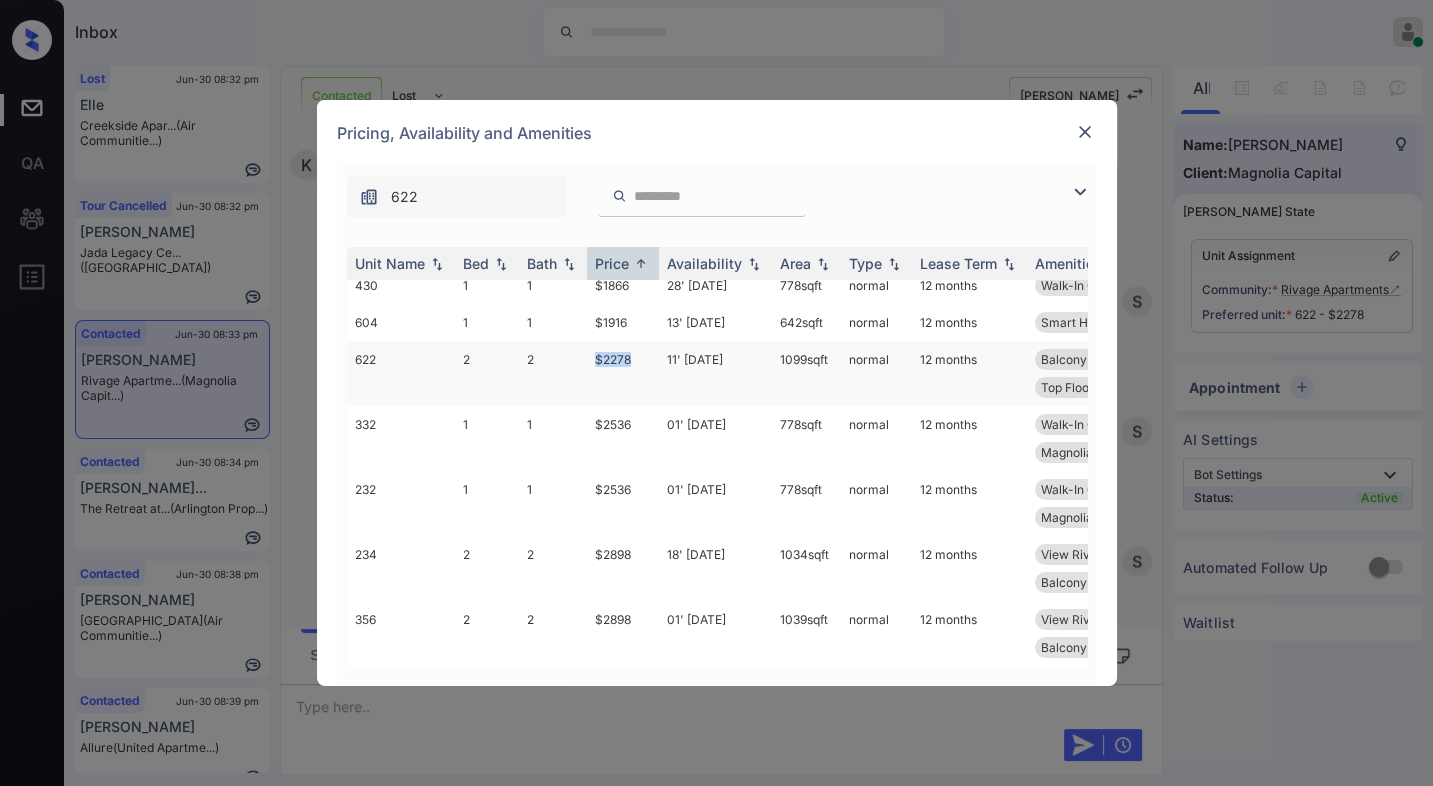 drag, startPoint x: 592, startPoint y: 348, endPoint x: 644, endPoint y: 361, distance: 53.600372 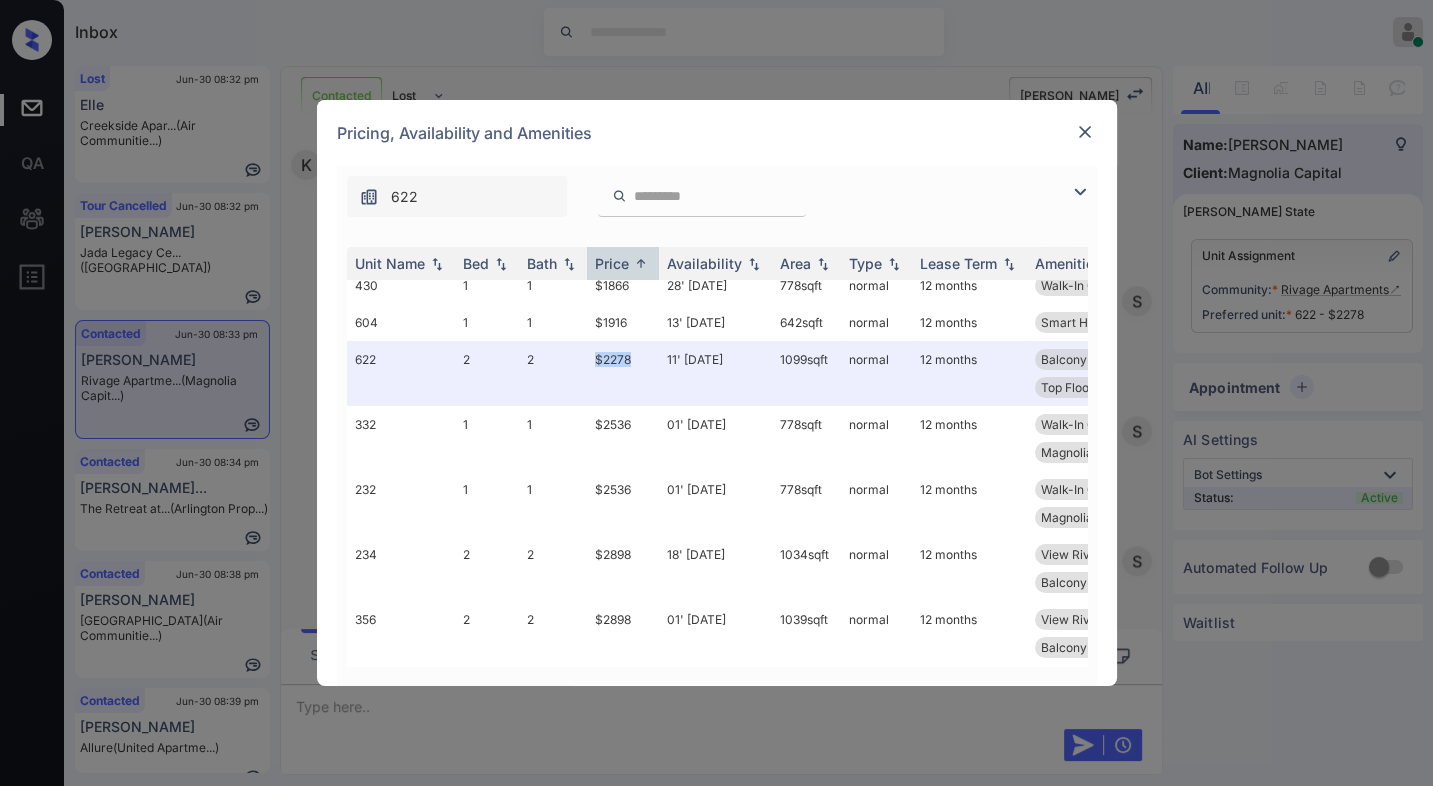 copy on "$2278" 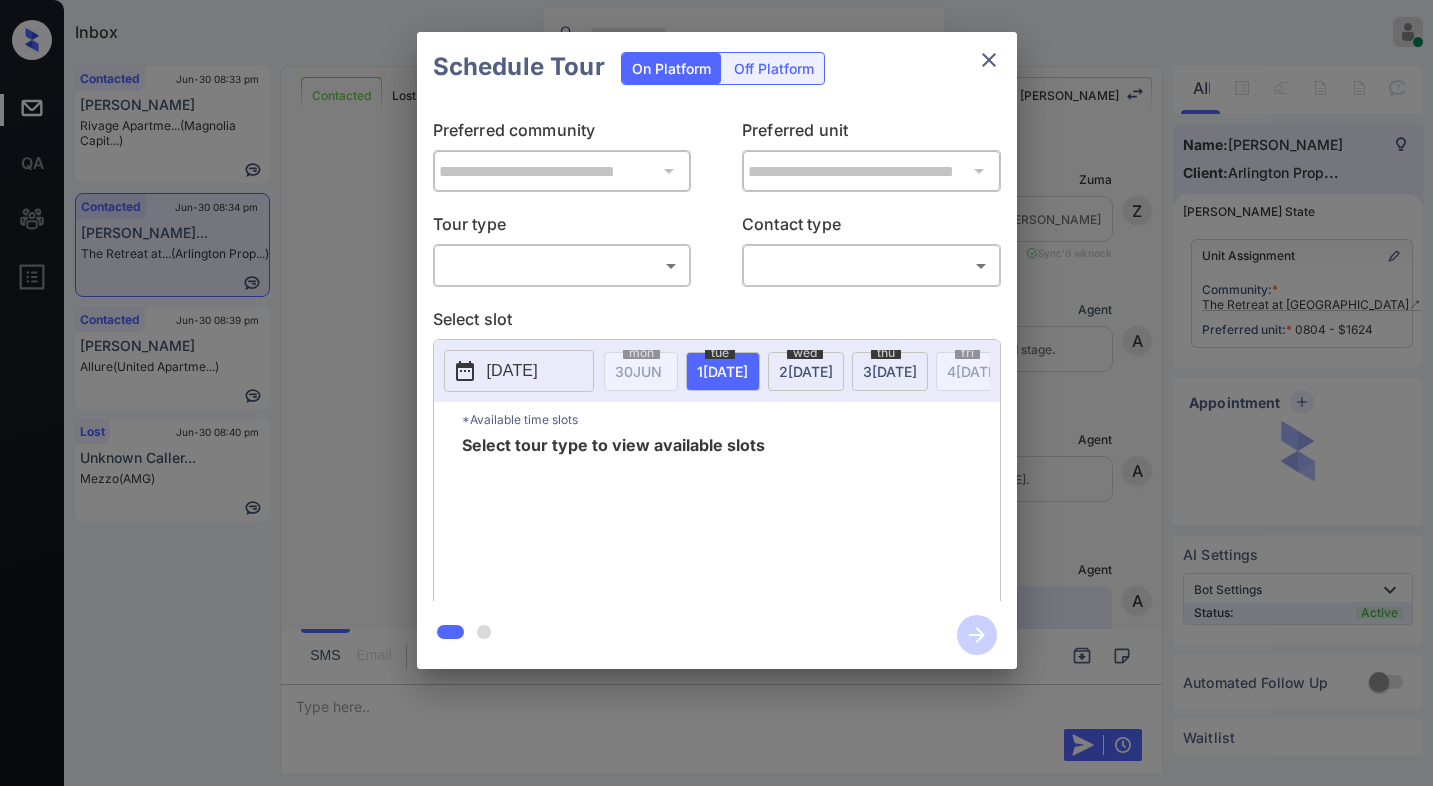 scroll, scrollTop: 0, scrollLeft: 0, axis: both 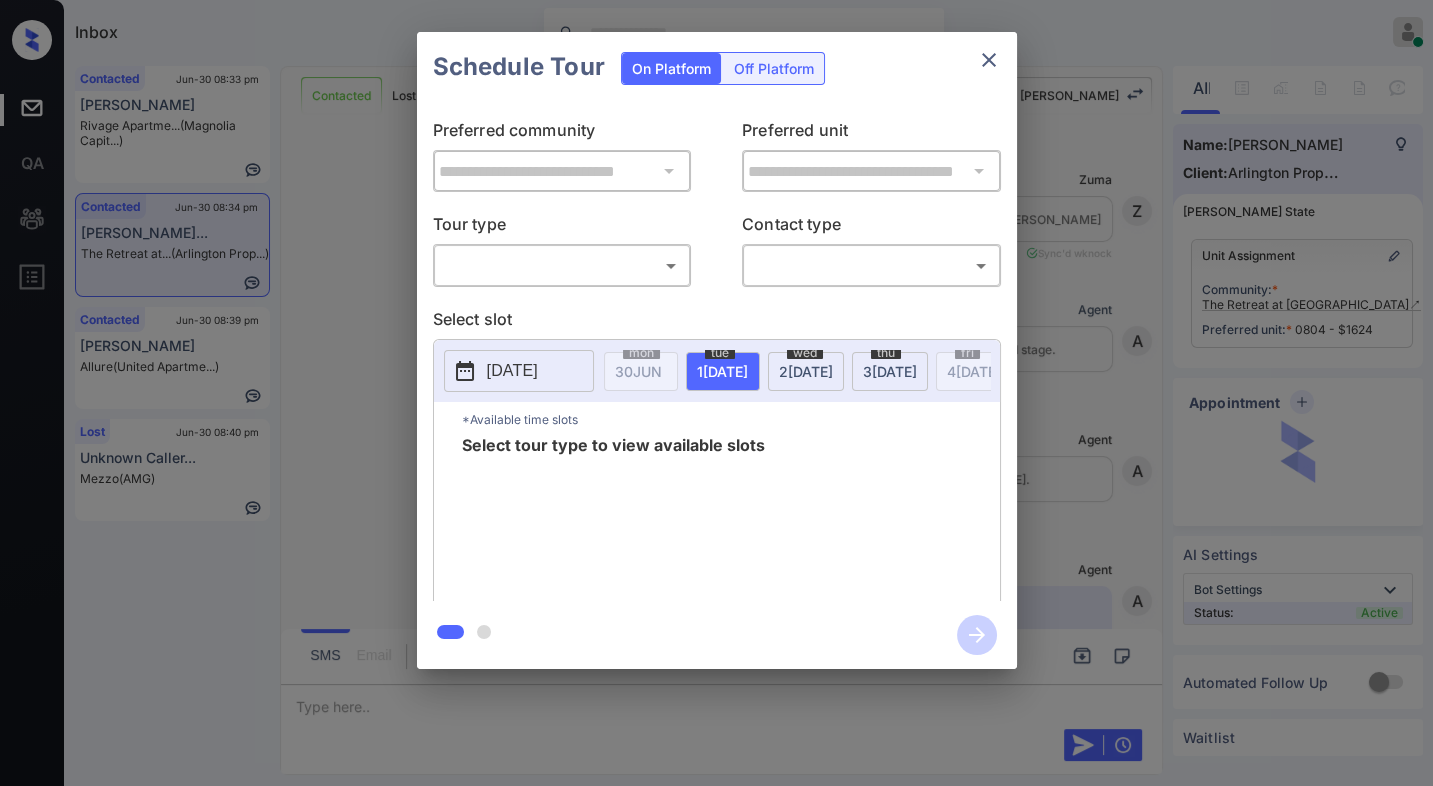 click on "**********" at bounding box center [716, 350] 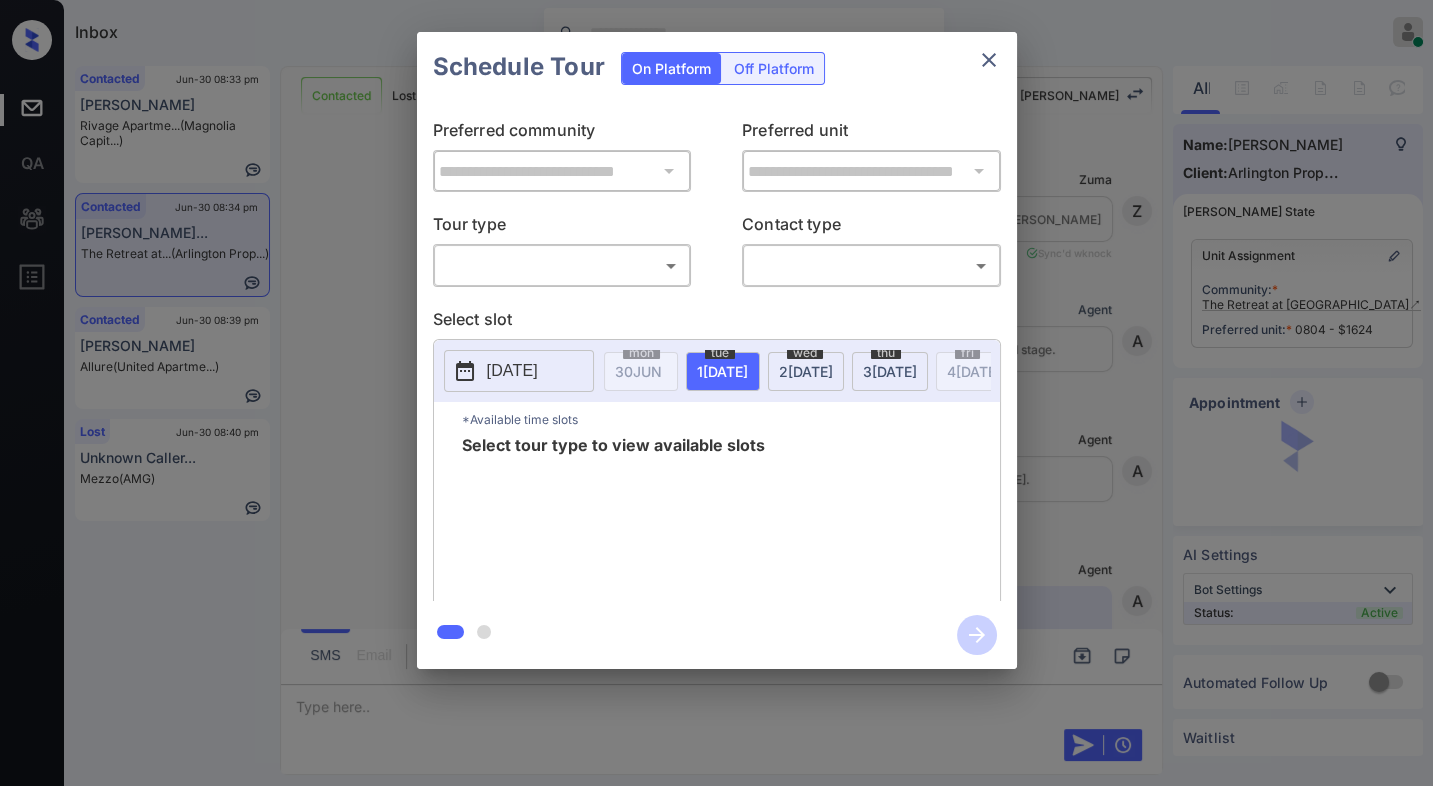 scroll, scrollTop: 1489, scrollLeft: 0, axis: vertical 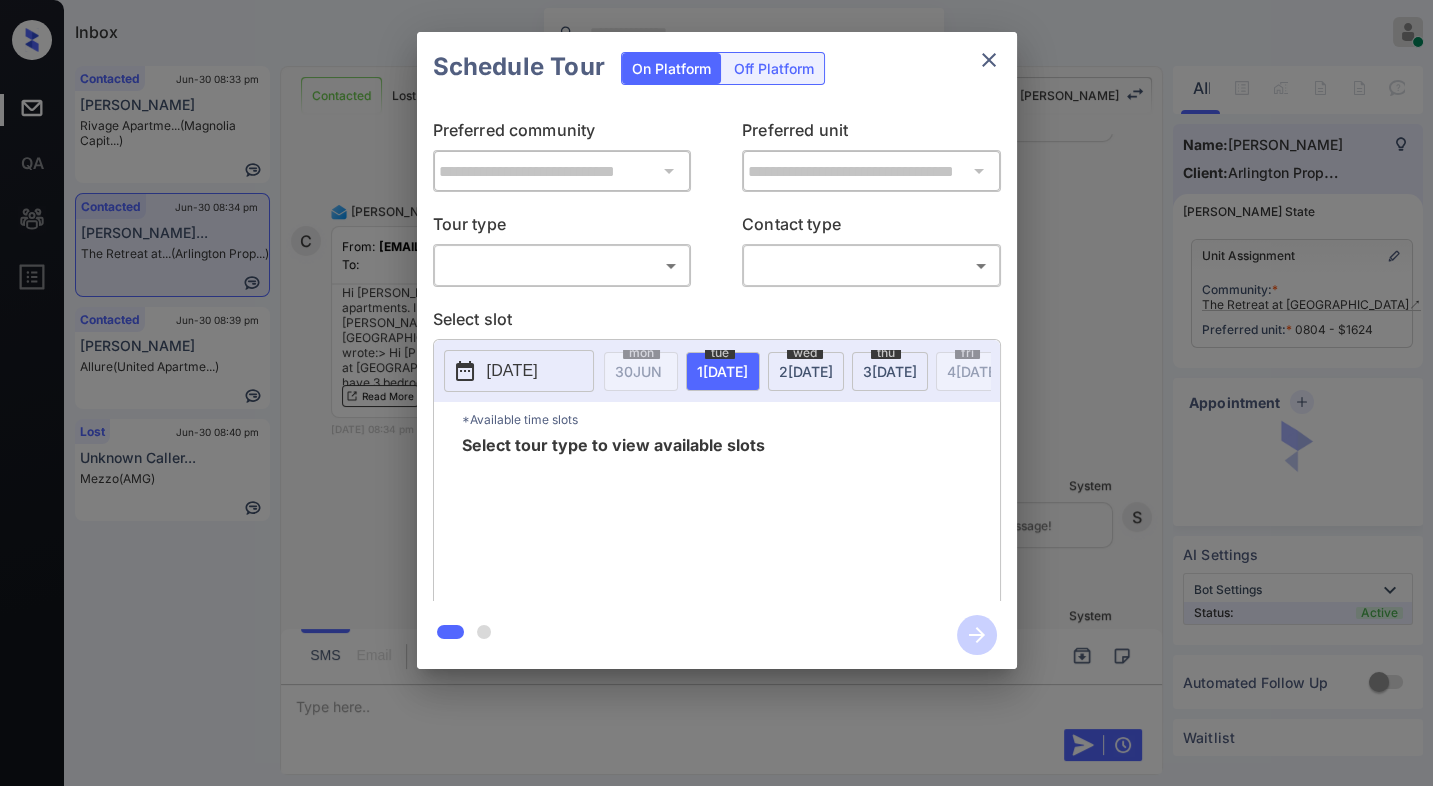 click on "Inbox Jezcil  Usanastre Online Set yourself   offline Set yourself   on break Profile Switch to  dark  mode Sign out Contacted Jun-30 08:33 pm   K Kane Rivage Apartme...  (Magnolia Capit...) Contacted Jun-30 08:34 pm   Christina Lusa... The Retreat at...  (Arlington Prop...) Contacted Jun-30 08:39 pm   Kevin Lytle Allure  (United Apartme...) Lost Jun-30 08:40 pm   Unknown Caller... Mezzo  (AMG) Contacted Lost Lead Sentiment: Angry Upon sliding the acknowledgement:  Lead will move to lost stage. * ​ SMS and call option will be set to opt out. AFM will be turned off for the lead. Kelsey New Message Zuma Lead transferred to leasing agent: kelsey Jun 30, 2025 08:26 pm  Sync'd w  knock Z New Message Agent Lead created via webhook in Inbound stage. Jun 30, 2025 08:26 pm A New Message Agent AFM Request sent to Kelsey. Jun 30, 2025 08:26 pm A New Message Agent Notes Note: Structured Note:
Move In Date: 2025-07-01
Bedroom: 3
Jun 30, 2025 08:26 pm A New Message Kelsey Lead Details Updated
BedRoom: 3
K Kelsey K" at bounding box center (716, 393) 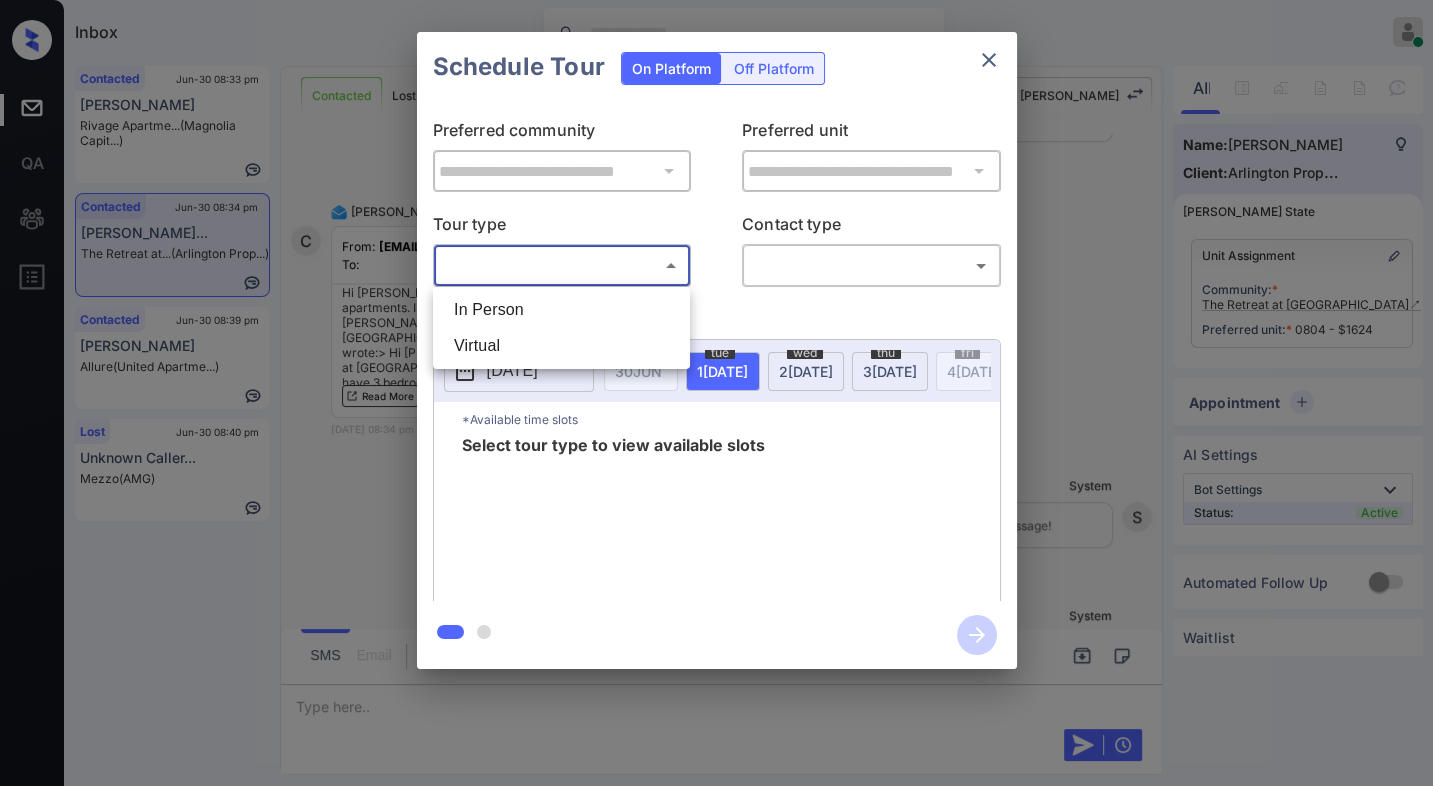 click on "In Person" at bounding box center [561, 310] 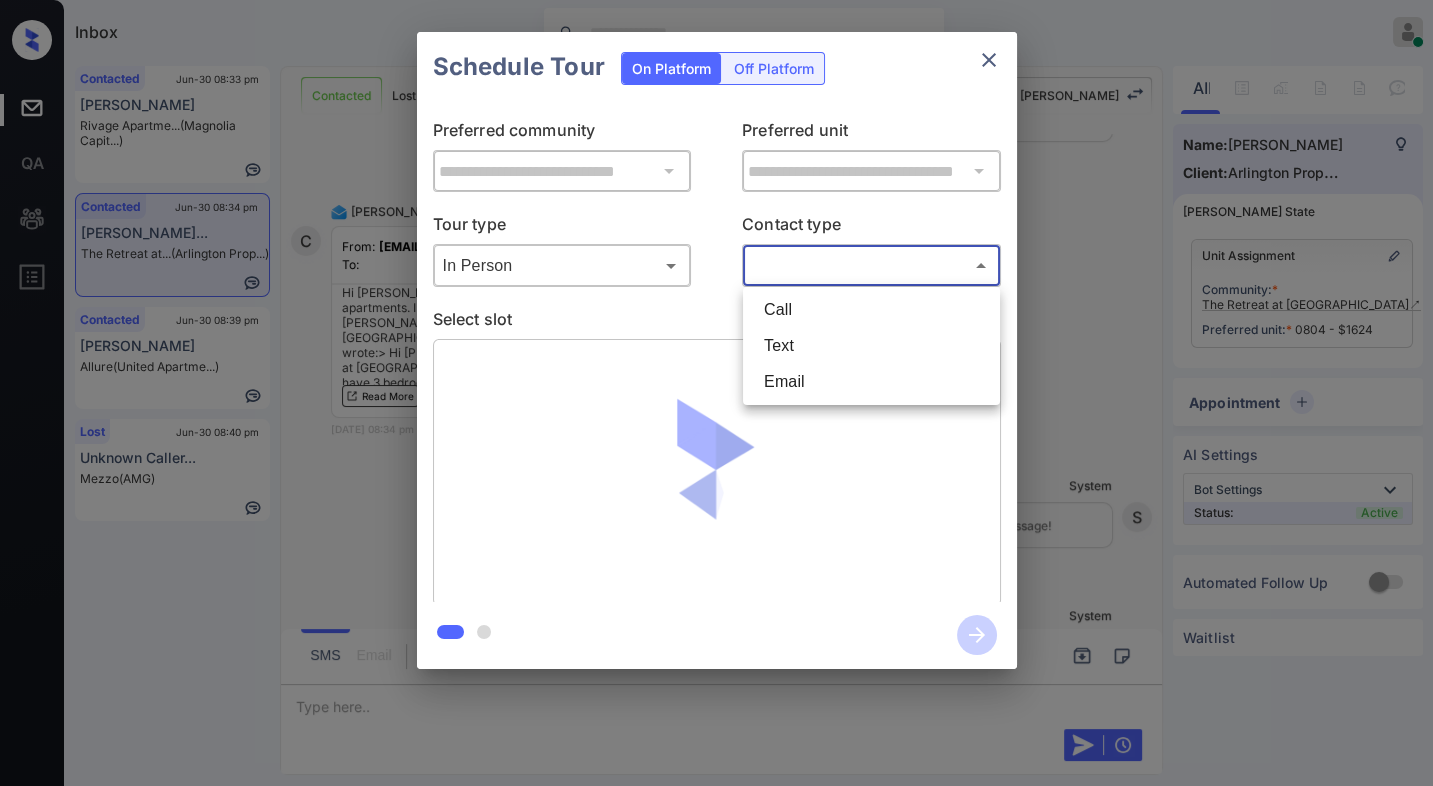 click on "Inbox Jezcil  Usanastre Online Set yourself   offline Set yourself   on break Profile Switch to  dark  mode Sign out Contacted Jun-30 08:33 pm   K Kane Rivage Apartme...  (Magnolia Capit...) Contacted Jun-30 08:34 pm   Christina Lusa... The Retreat at...  (Arlington Prop...) Contacted Jun-30 08:39 pm   Kevin Lytle Allure  (United Apartme...) Lost Jun-30 08:40 pm   Unknown Caller... Mezzo  (AMG) Contacted Lost Lead Sentiment: Angry Upon sliding the acknowledgement:  Lead will move to lost stage. * ​ SMS and call option will be set to opt out. AFM will be turned off for the lead. Kelsey New Message Zuma Lead transferred to leasing agent: kelsey Jun 30, 2025 08:26 pm  Sync'd w  knock Z New Message Agent Lead created via webhook in Inbound stage. Jun 30, 2025 08:26 pm A New Message Agent AFM Request sent to Kelsey. Jun 30, 2025 08:26 pm A New Message Agent Notes Note: Structured Note:
Move In Date: 2025-07-01
Bedroom: 3
Jun 30, 2025 08:26 pm A New Message Kelsey Lead Details Updated
BedRoom: 3
K Kelsey K" at bounding box center (716, 393) 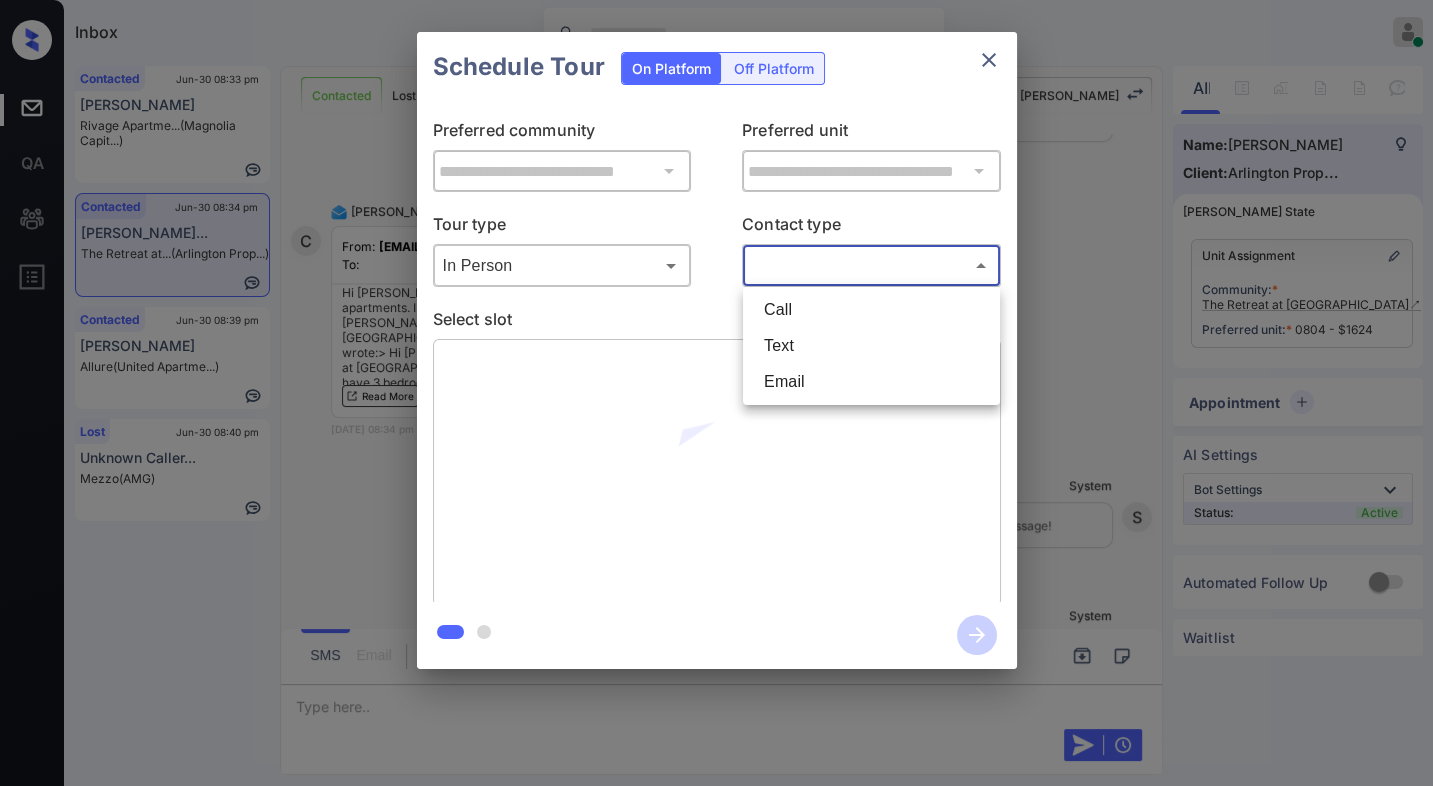 click on "Text" at bounding box center [871, 346] 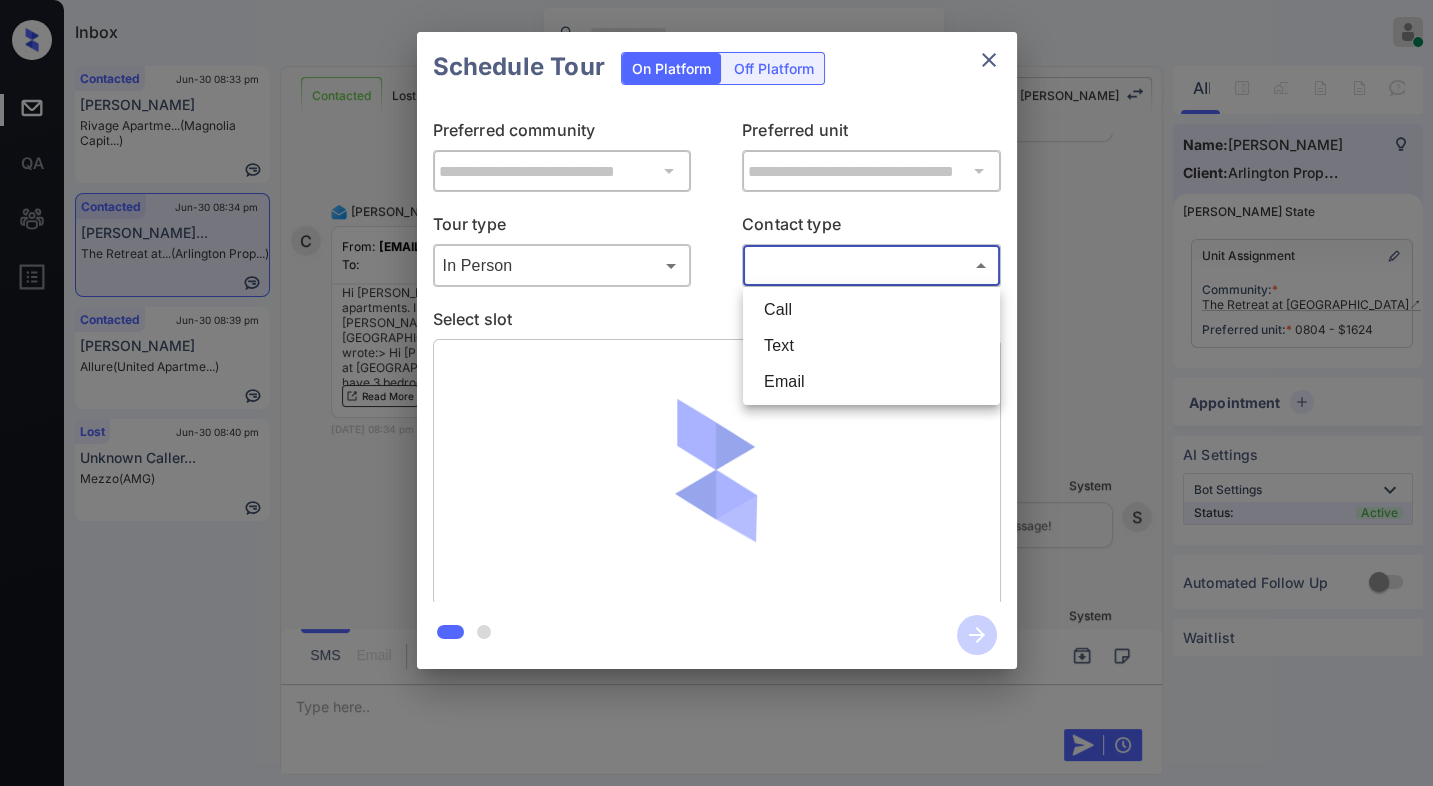 type on "****" 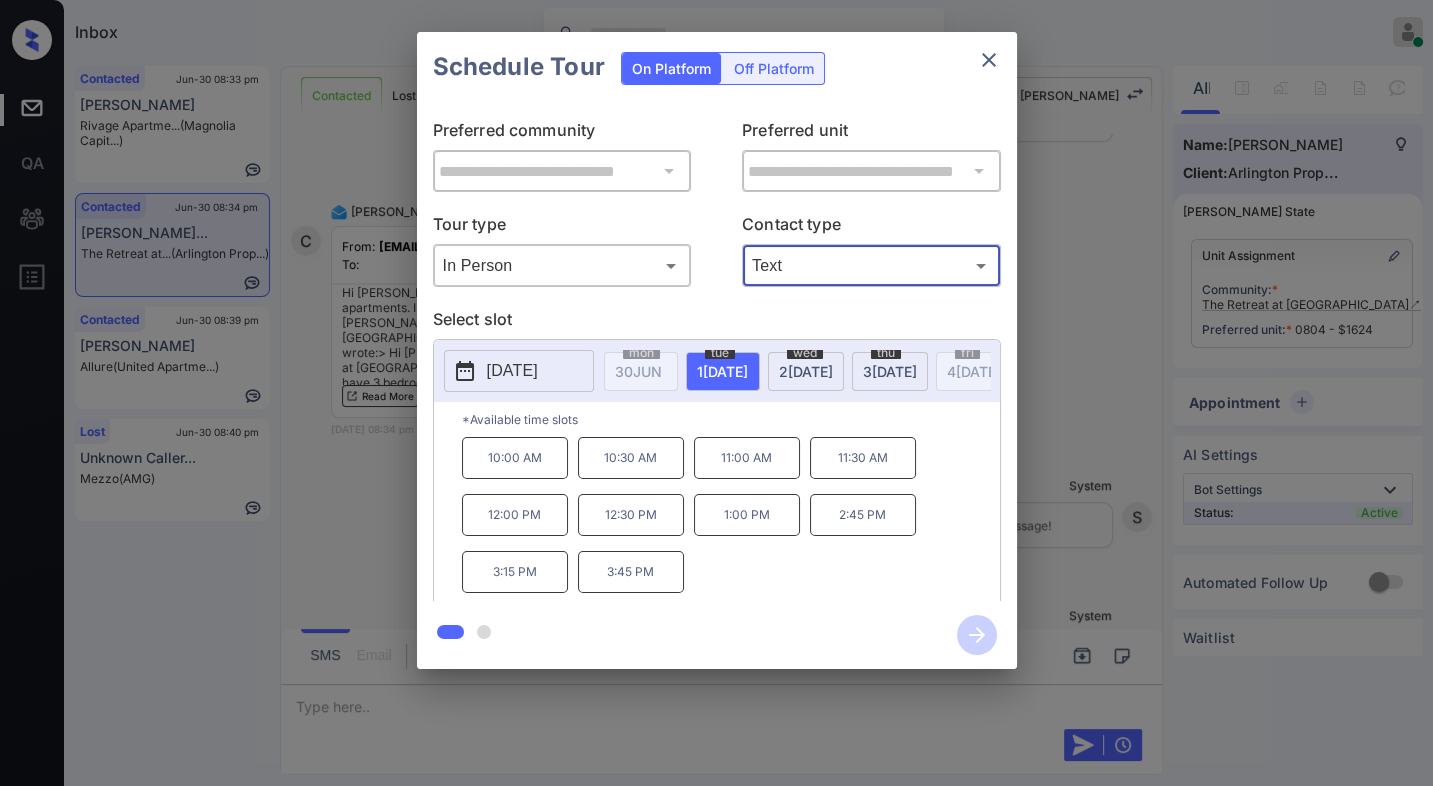 click on "[DATE]" at bounding box center (512, 371) 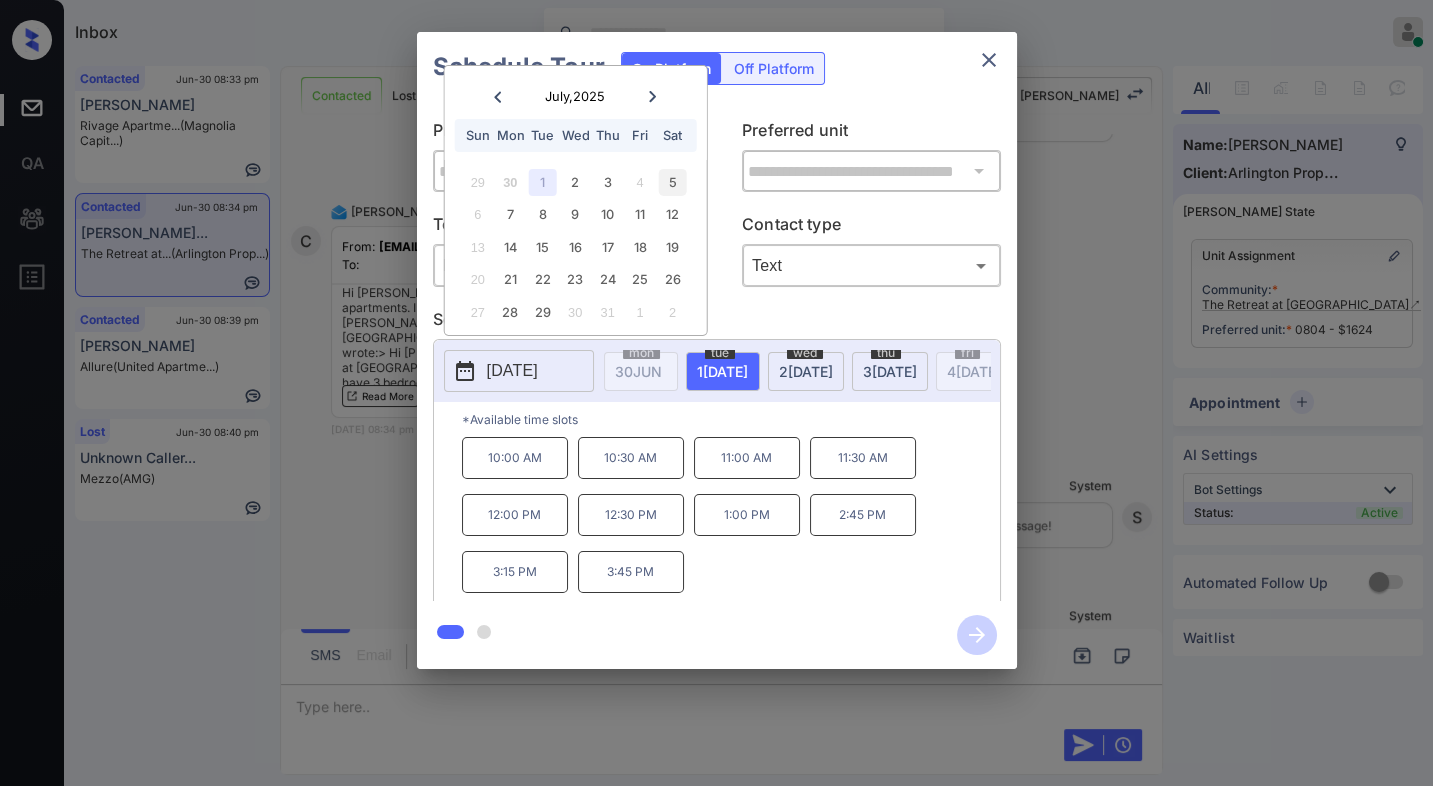 click on "5" at bounding box center [672, 182] 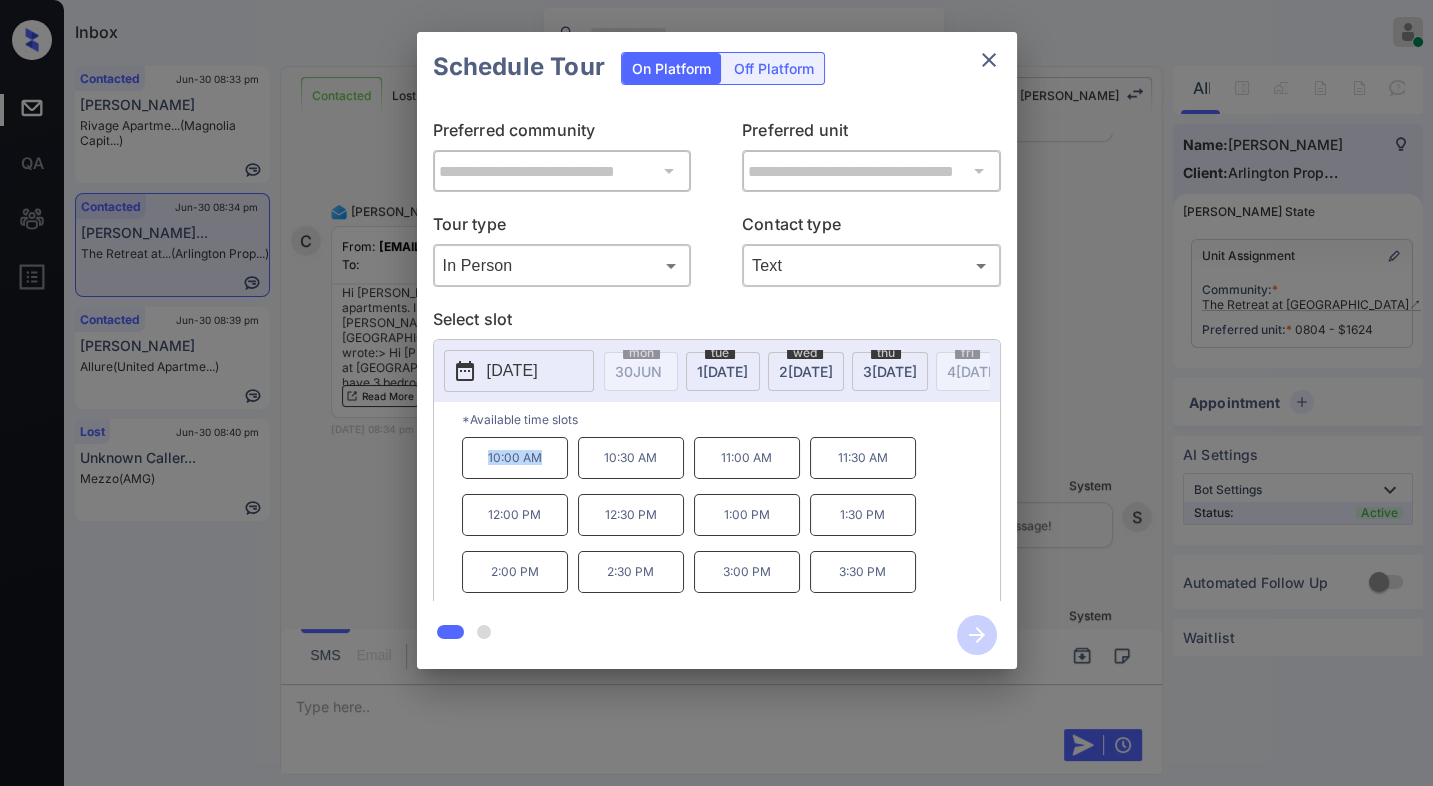 drag, startPoint x: 509, startPoint y: 467, endPoint x: 542, endPoint y: 462, distance: 33.37664 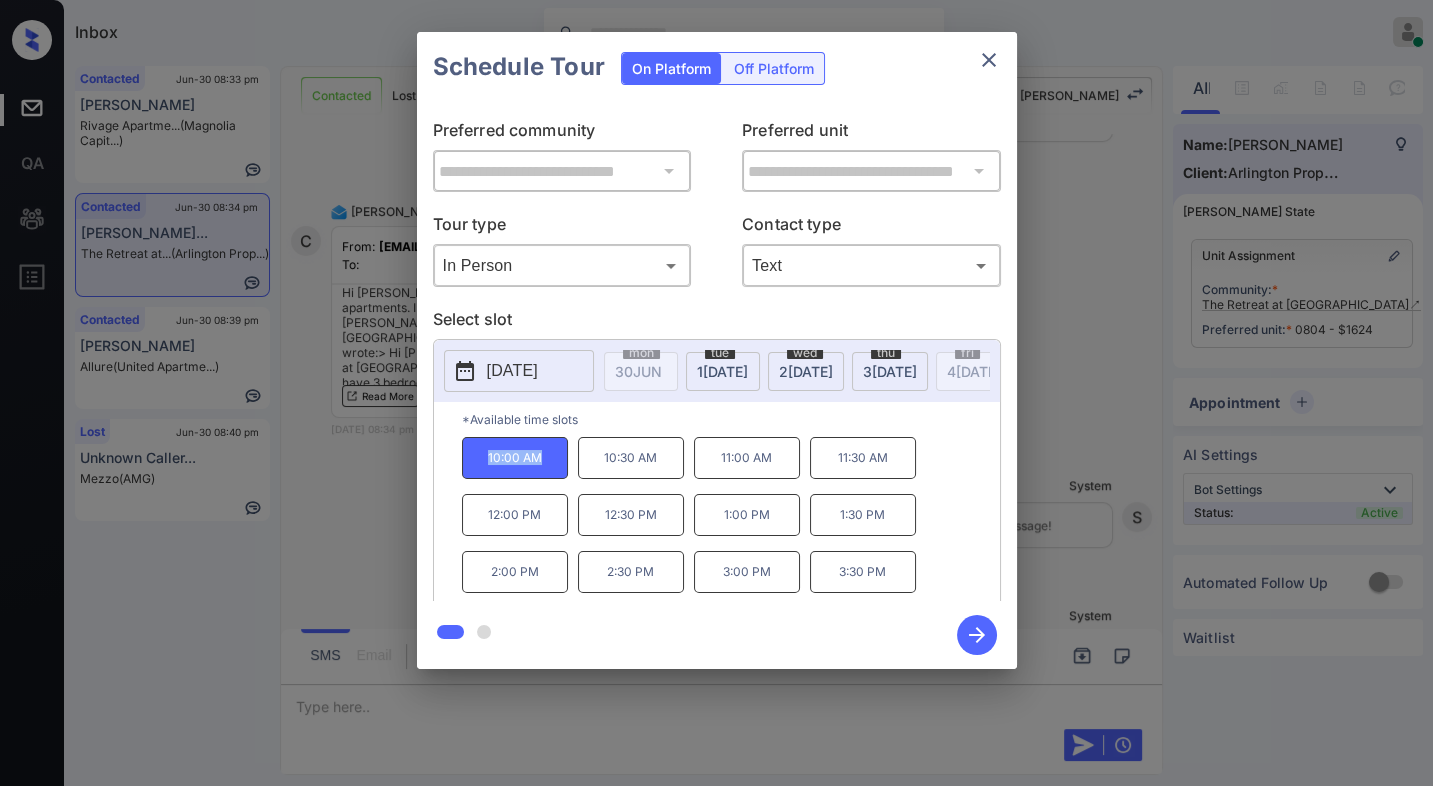 copy on "10:00 AM" 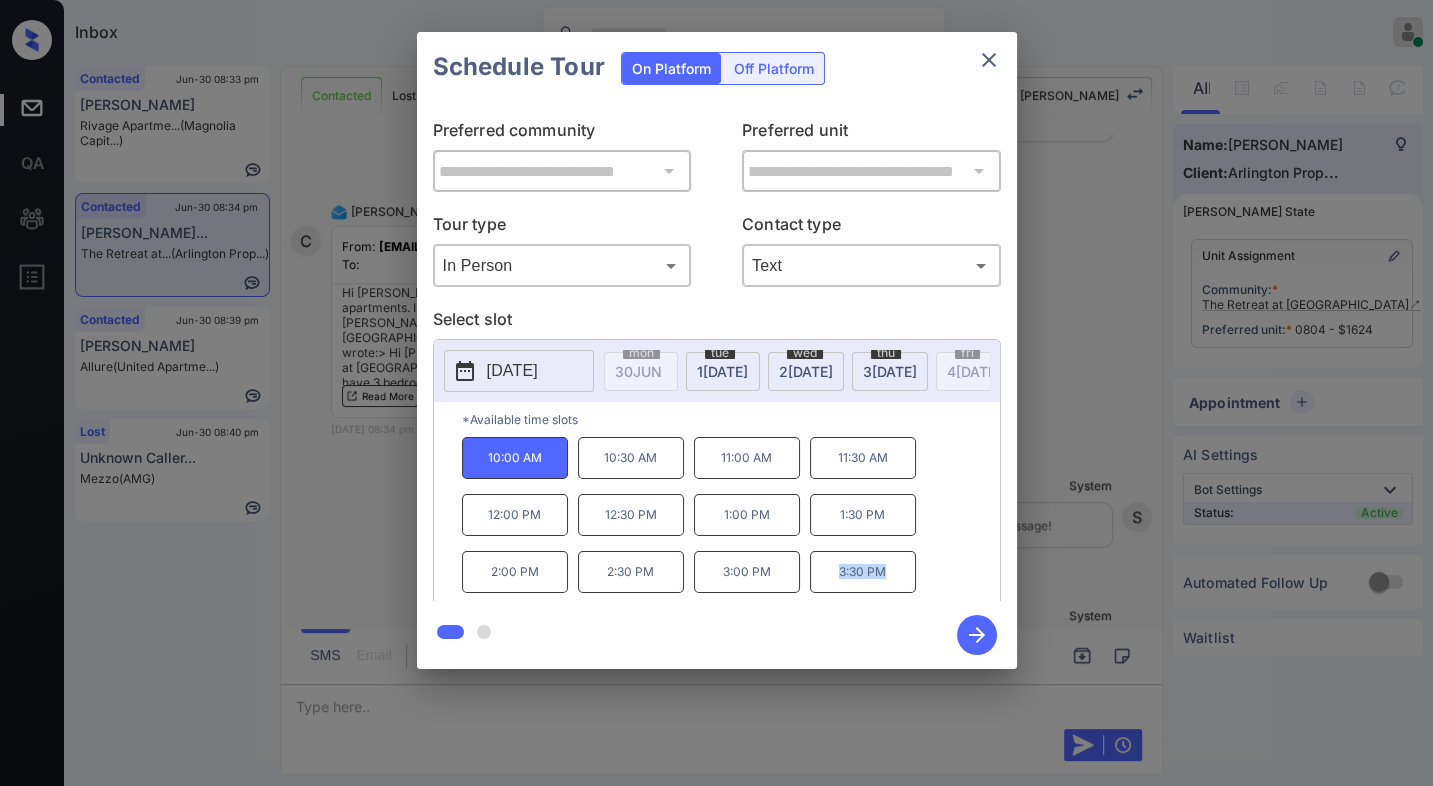 drag, startPoint x: 853, startPoint y: 589, endPoint x: 835, endPoint y: 555, distance: 38.470768 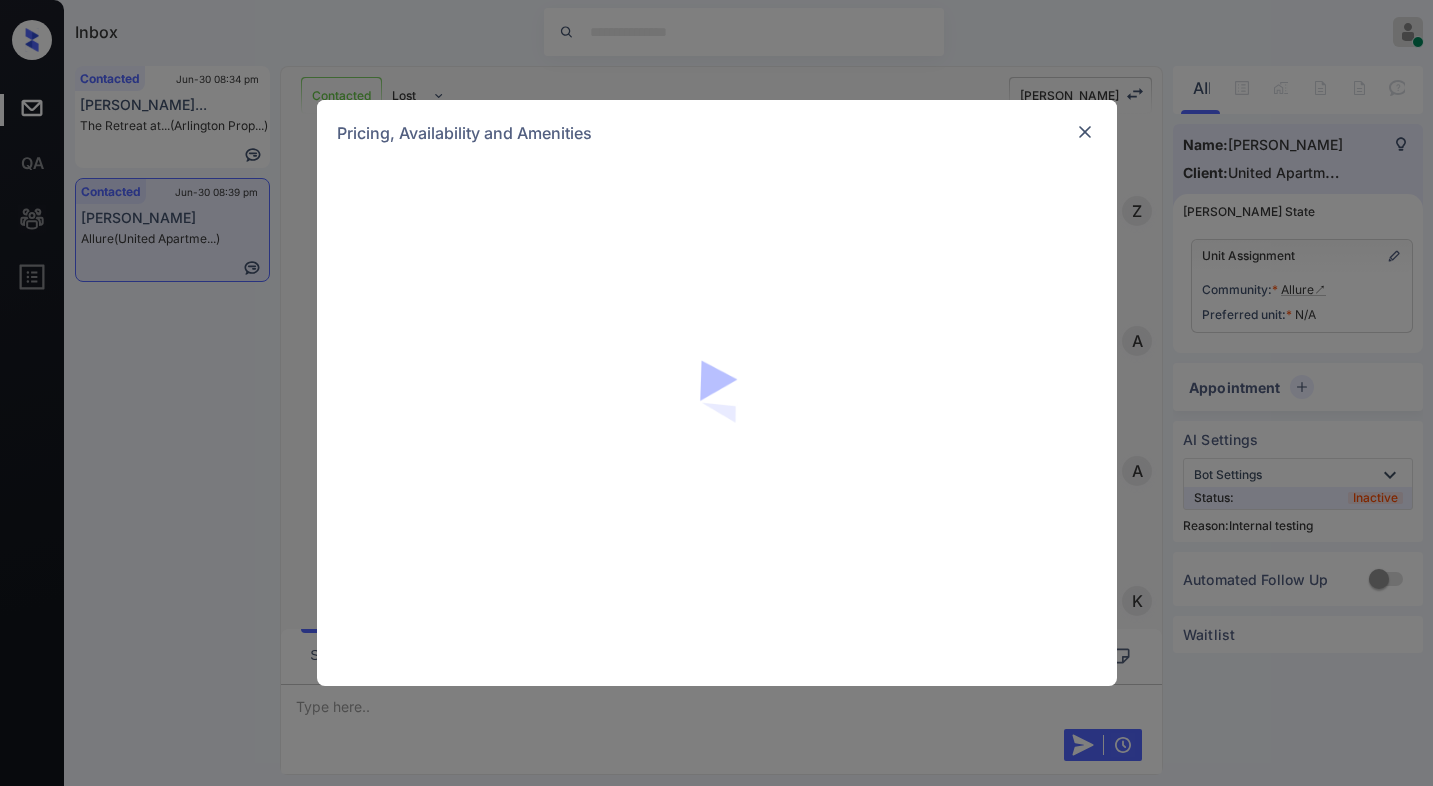 scroll, scrollTop: 0, scrollLeft: 0, axis: both 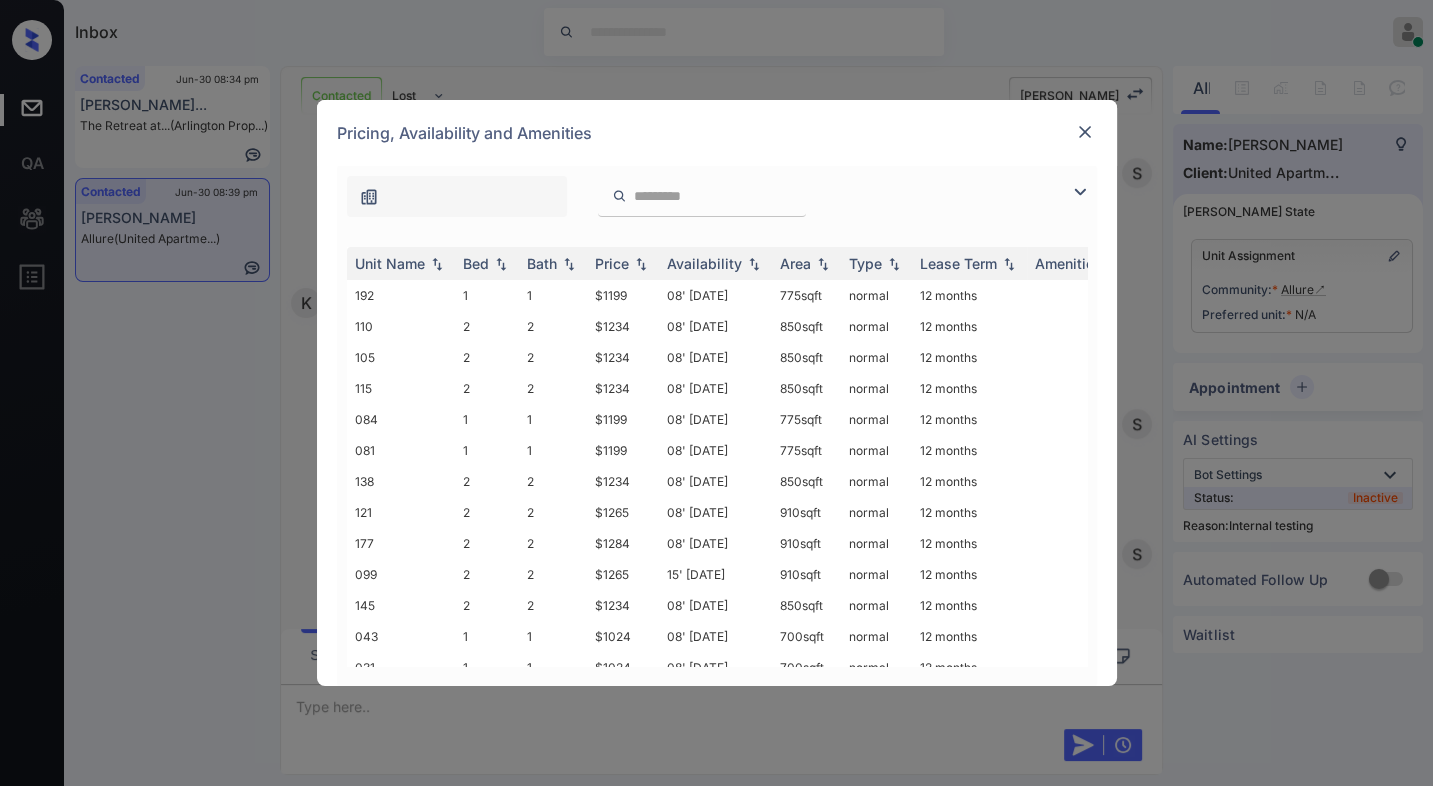 click at bounding box center [1080, 192] 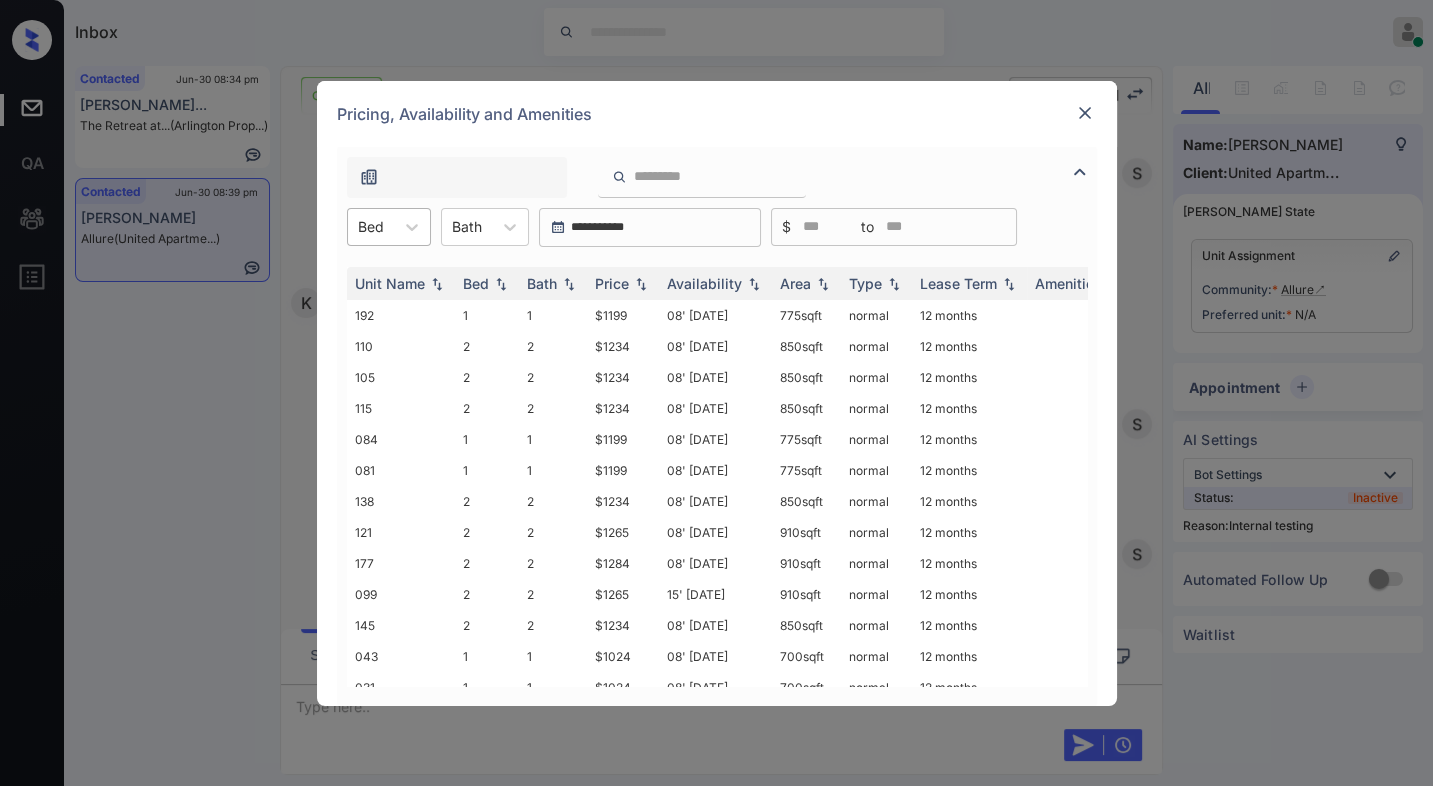 click on "Bed" at bounding box center [371, 226] 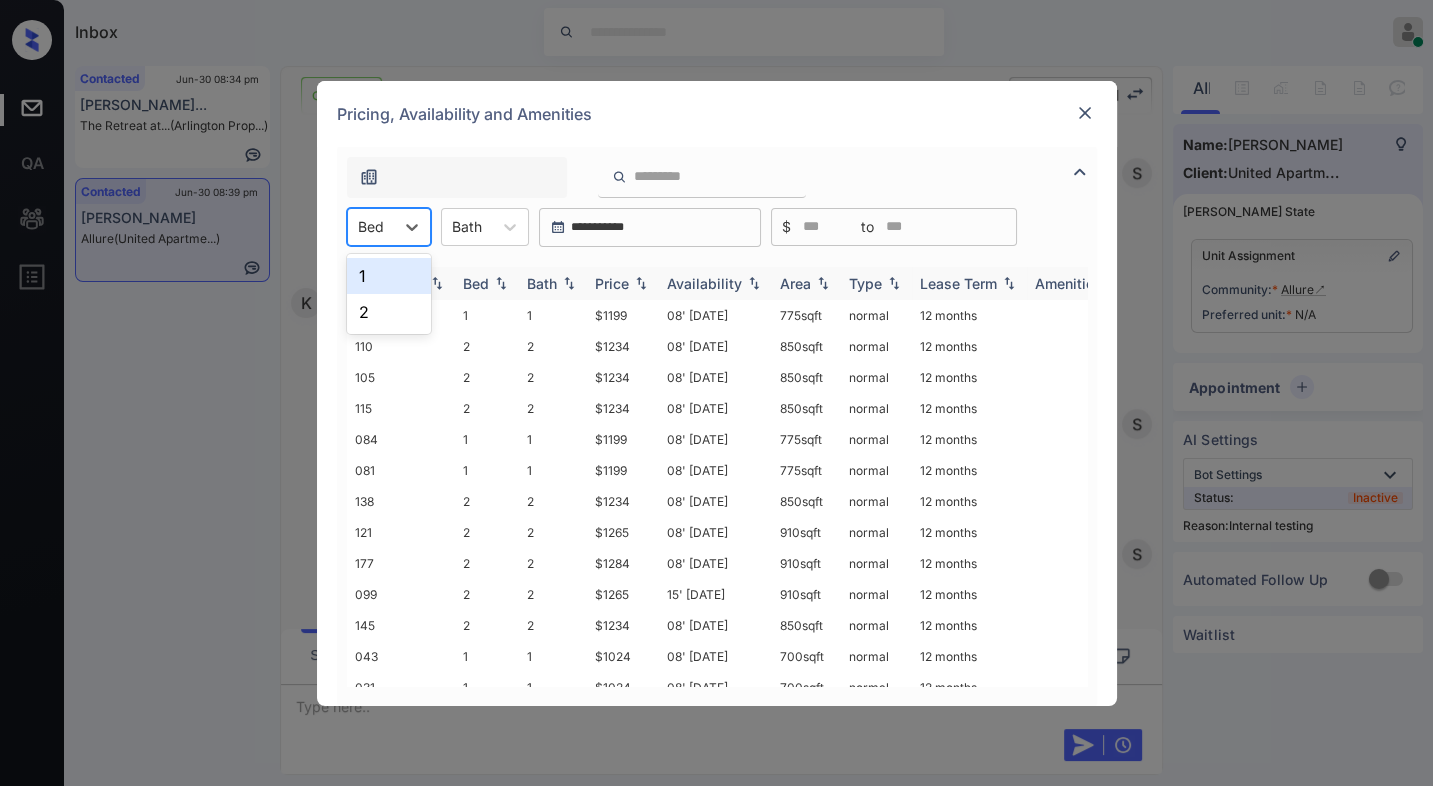 click on "2" at bounding box center (389, 312) 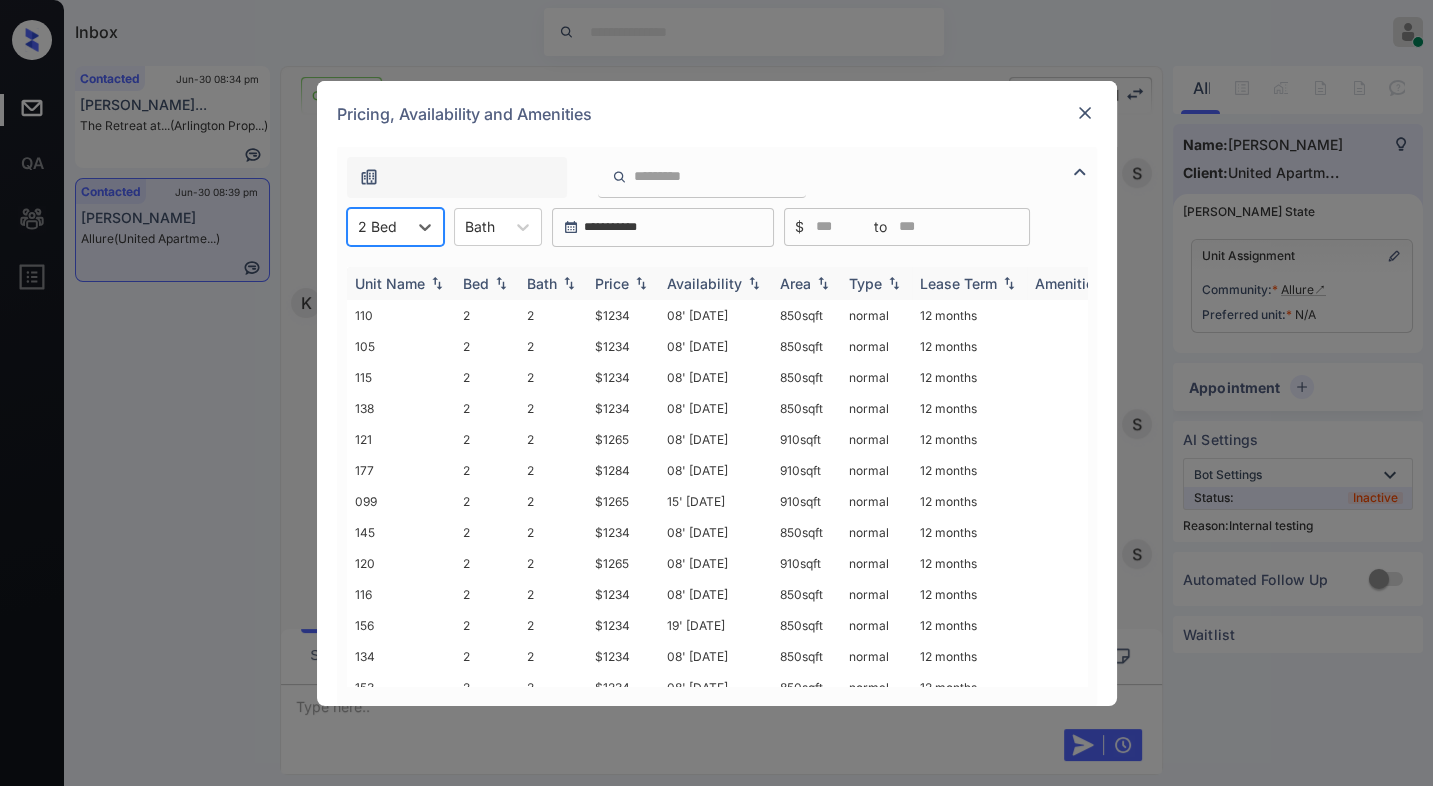 click at bounding box center (641, 283) 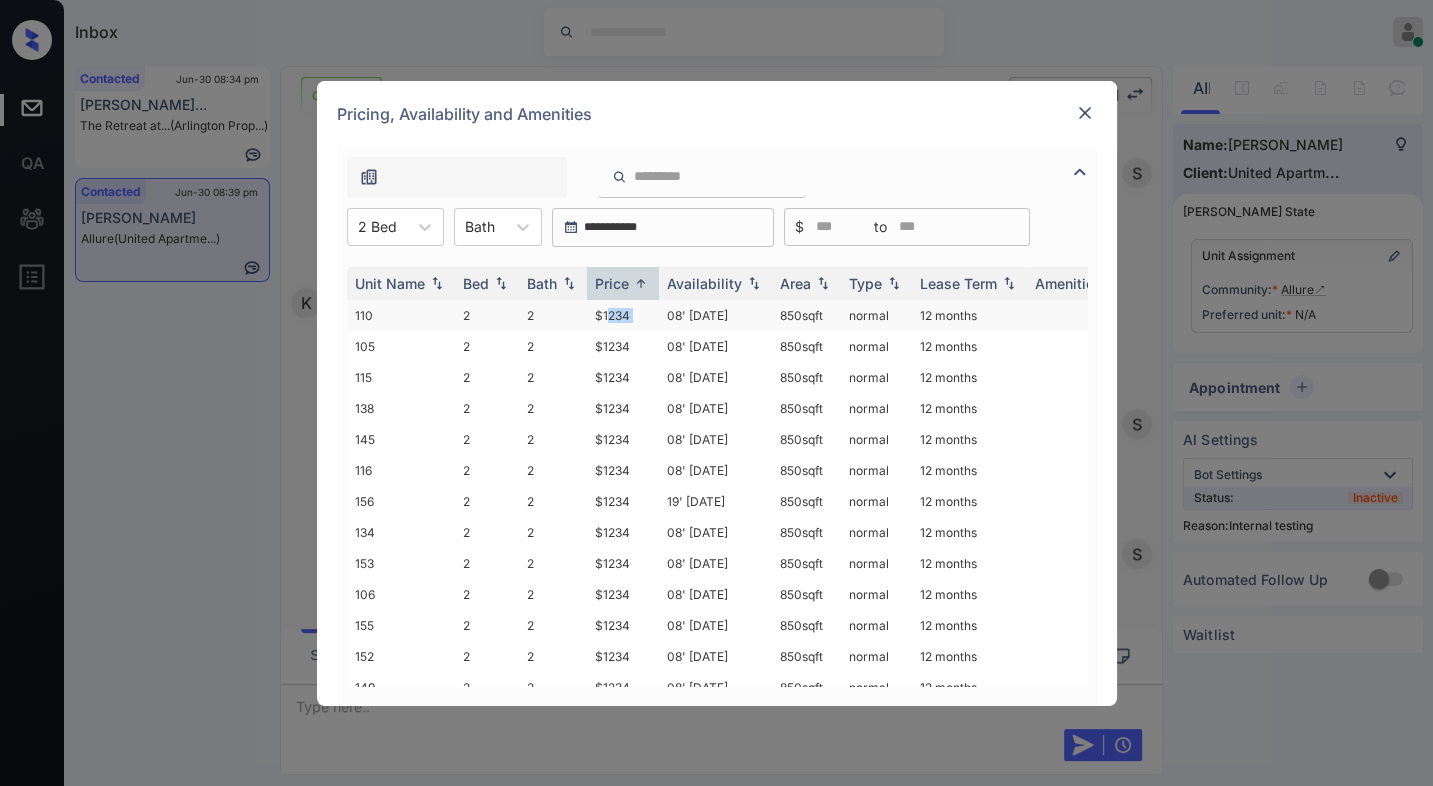 drag, startPoint x: 625, startPoint y: 315, endPoint x: 660, endPoint y: 315, distance: 35 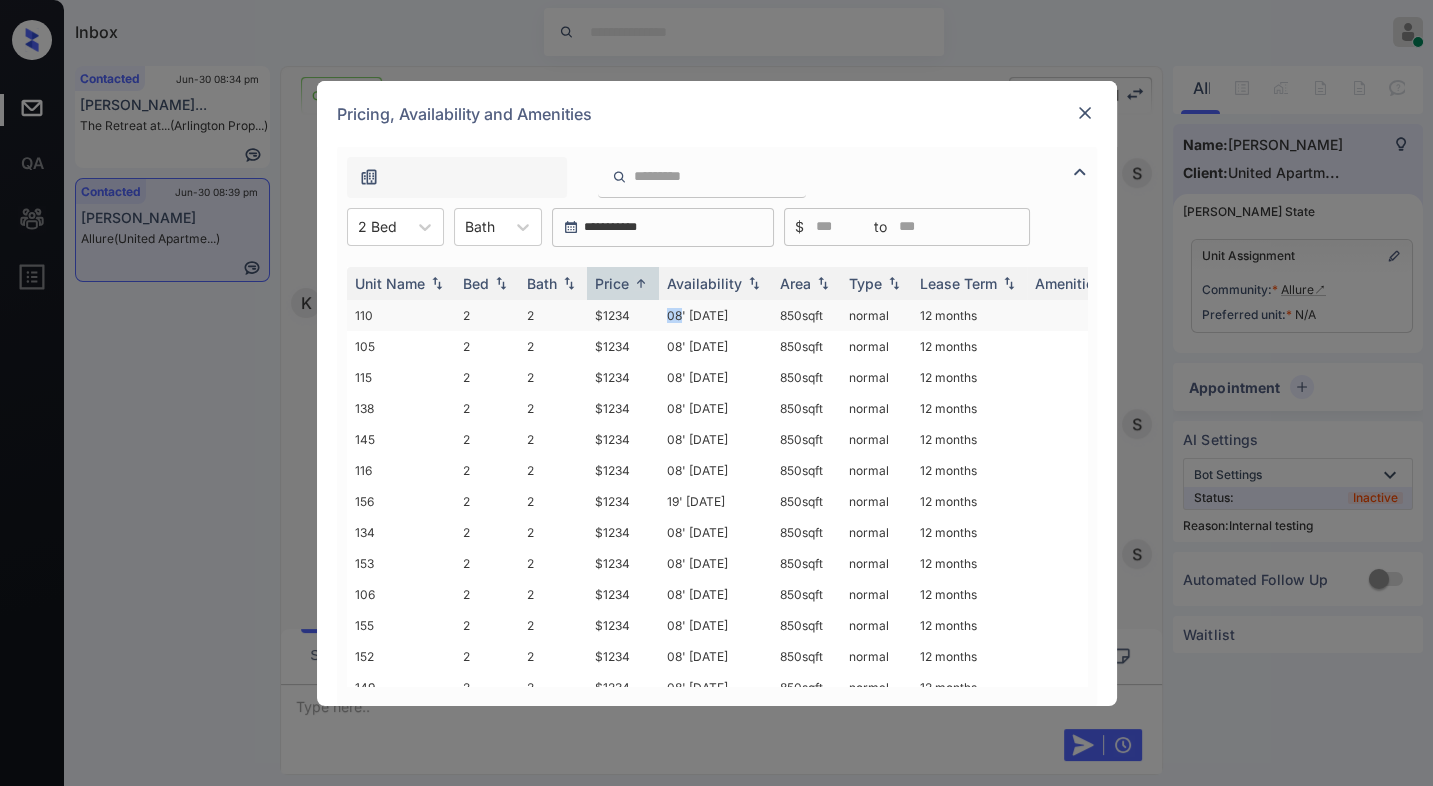 click on "08' May 25" at bounding box center (715, 315) 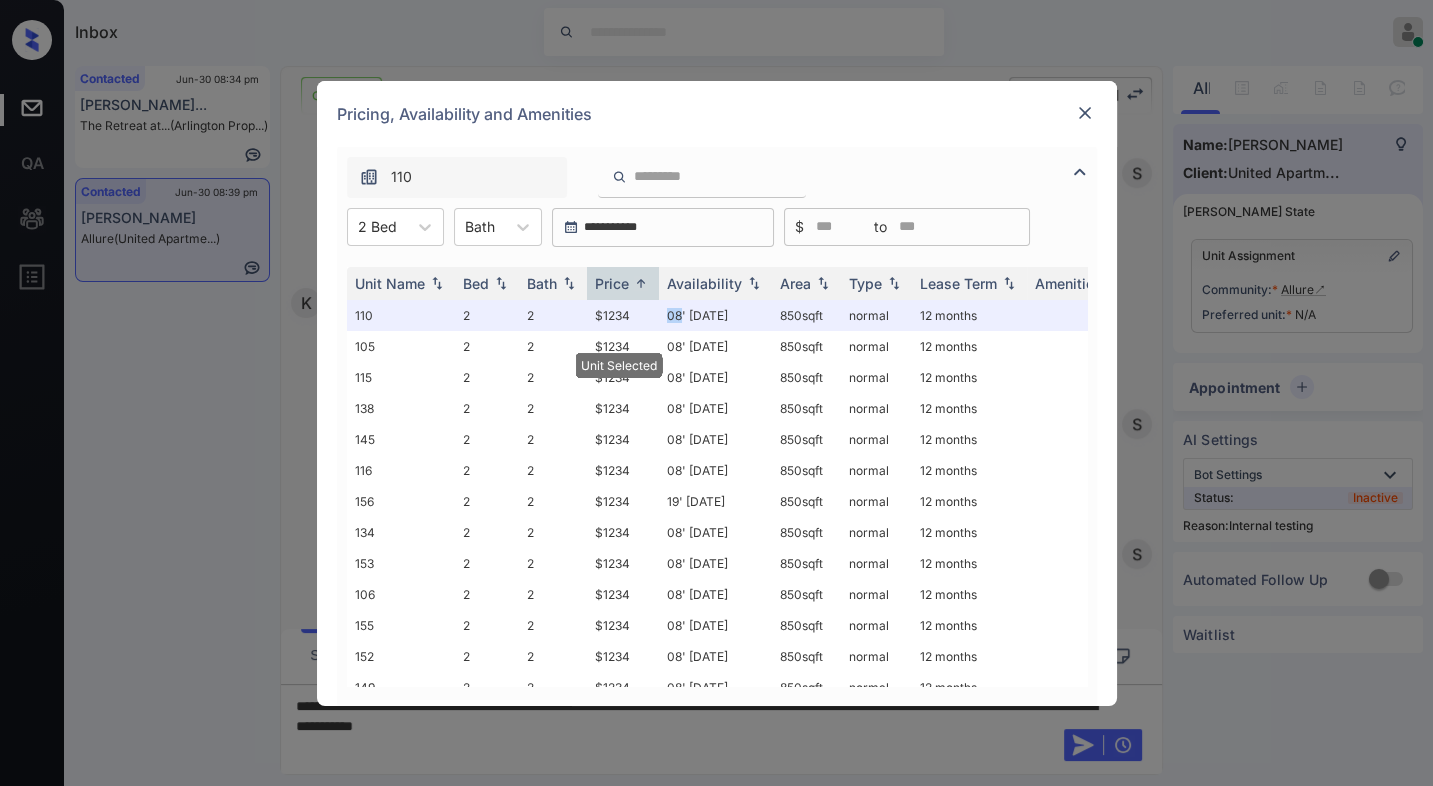 click at bounding box center [1085, 113] 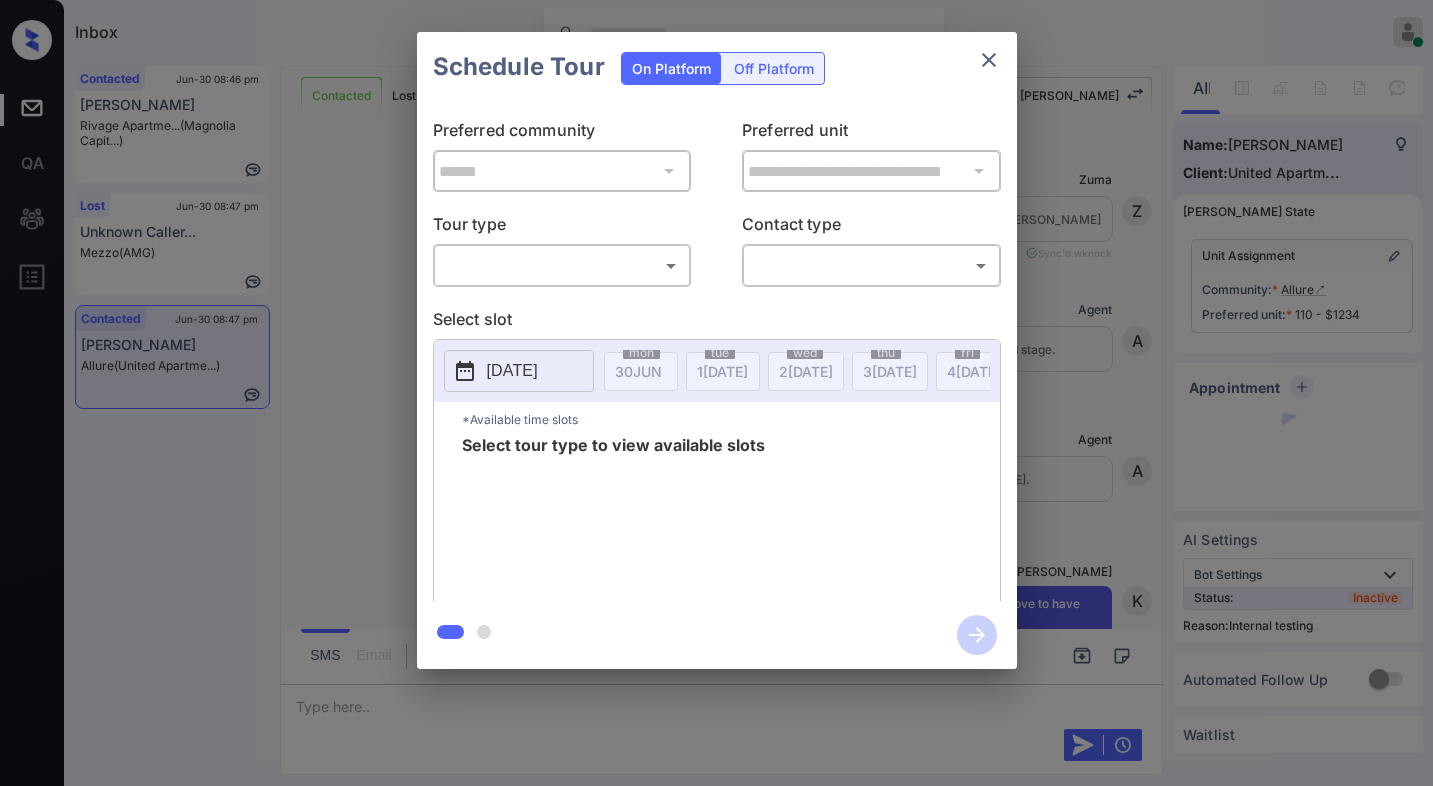scroll, scrollTop: 0, scrollLeft: 0, axis: both 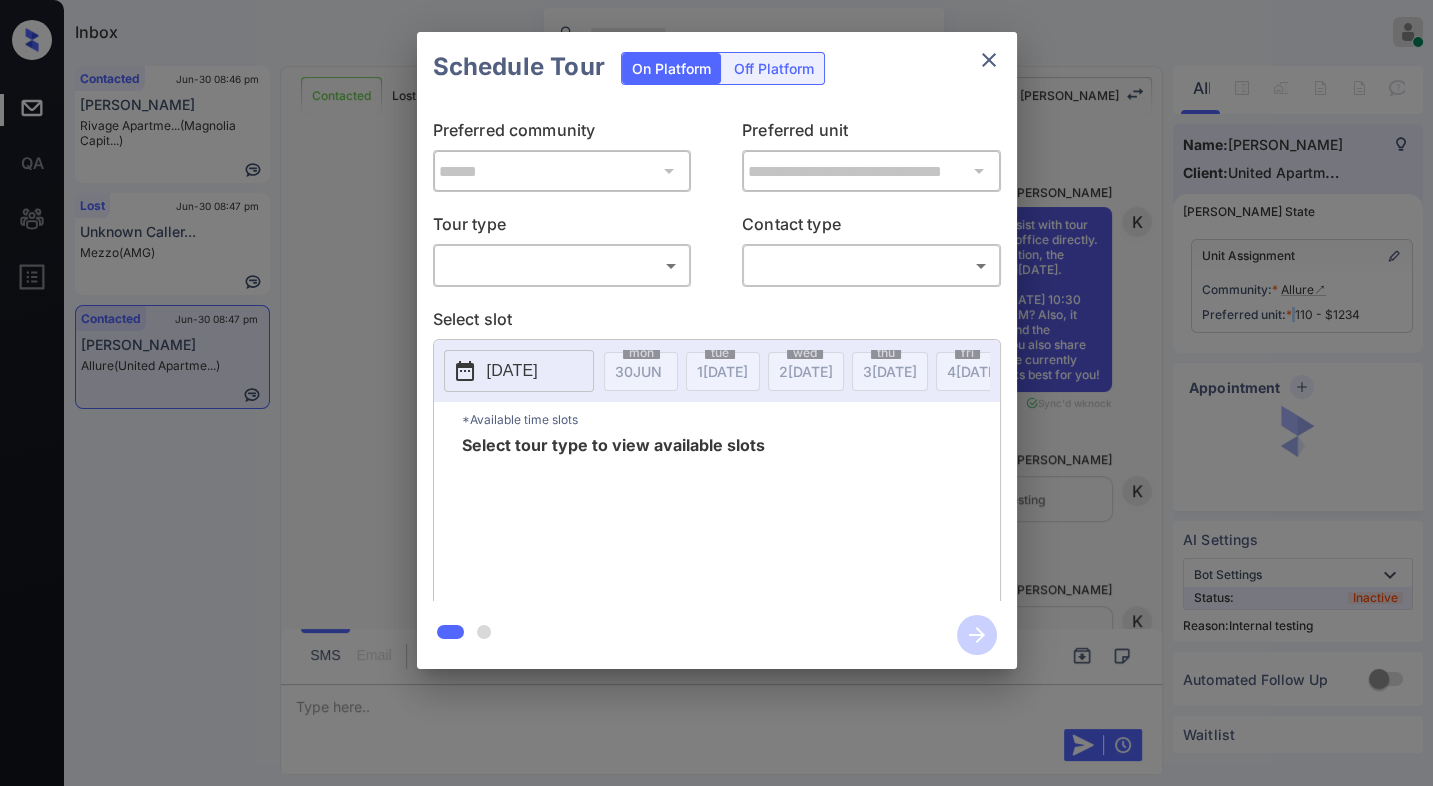 click on "Inbox Jezcil  Usanastre Online Set yourself   offline Set yourself   on break Profile Switch to  dark  mode Sign out Contacted Jun-30 08:46 pm   K [PERSON_NAME] Rivage Apartme...  (Magnolia Capit...) Lost Jun-30 08:47 pm   Unknown Caller... Mezzo  (AMG) Contacted Jun-30 08:47 pm   [PERSON_NAME] Allure  ([GEOGRAPHIC_DATA]...) Contacted Lost Lead Sentiment: Angry Upon sliding the acknowledgement:  Lead will move to lost stage. * ​ SMS and call option will be set to opt out. AFM will be turned off for the lead. [PERSON_NAME] New Message [PERSON_NAME] Lead transferred to leasing agent: [PERSON_NAME] [DATE] 08:35 pm  Sync'd w  knock Z New Message Agent Lead created via webhook in Inbound stage. [DATE] 08:35 pm A New Message Agent AFM Request sent to [PERSON_NAME]. [DATE] 08:35 pm A New Message [PERSON_NAME] Hi [PERSON_NAME]. This is [PERSON_NAME] with Allure. We’d love to have you come tour with us. What’s a good day and time for you? [DATE] 08:35 pm   | TemplateAFMSms  Sync'd w  knock K New Message [PERSON_NAME] Lead archived by [PERSON_NAME]! K New Message   K" at bounding box center (716, 393) 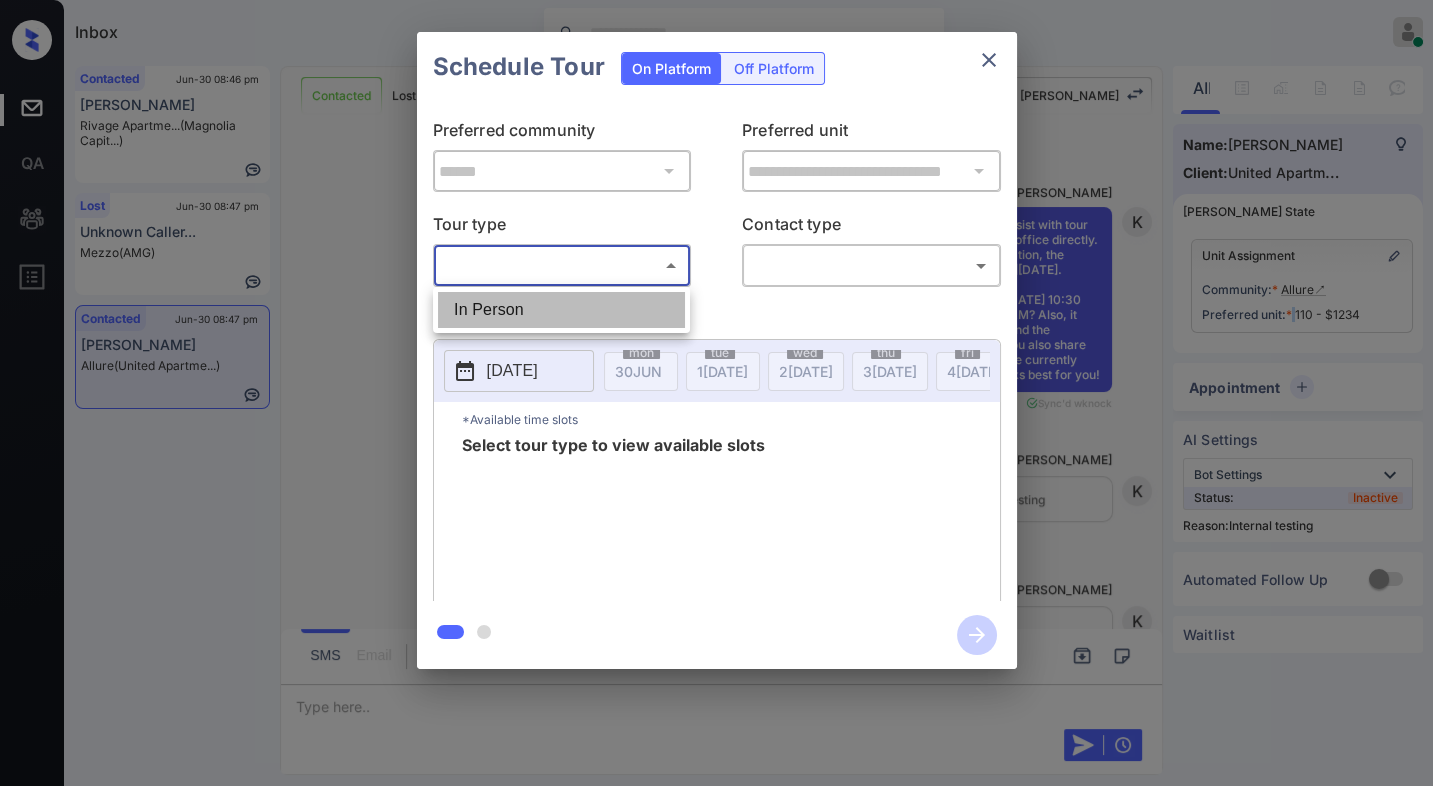 click on "In Person" at bounding box center (561, 310) 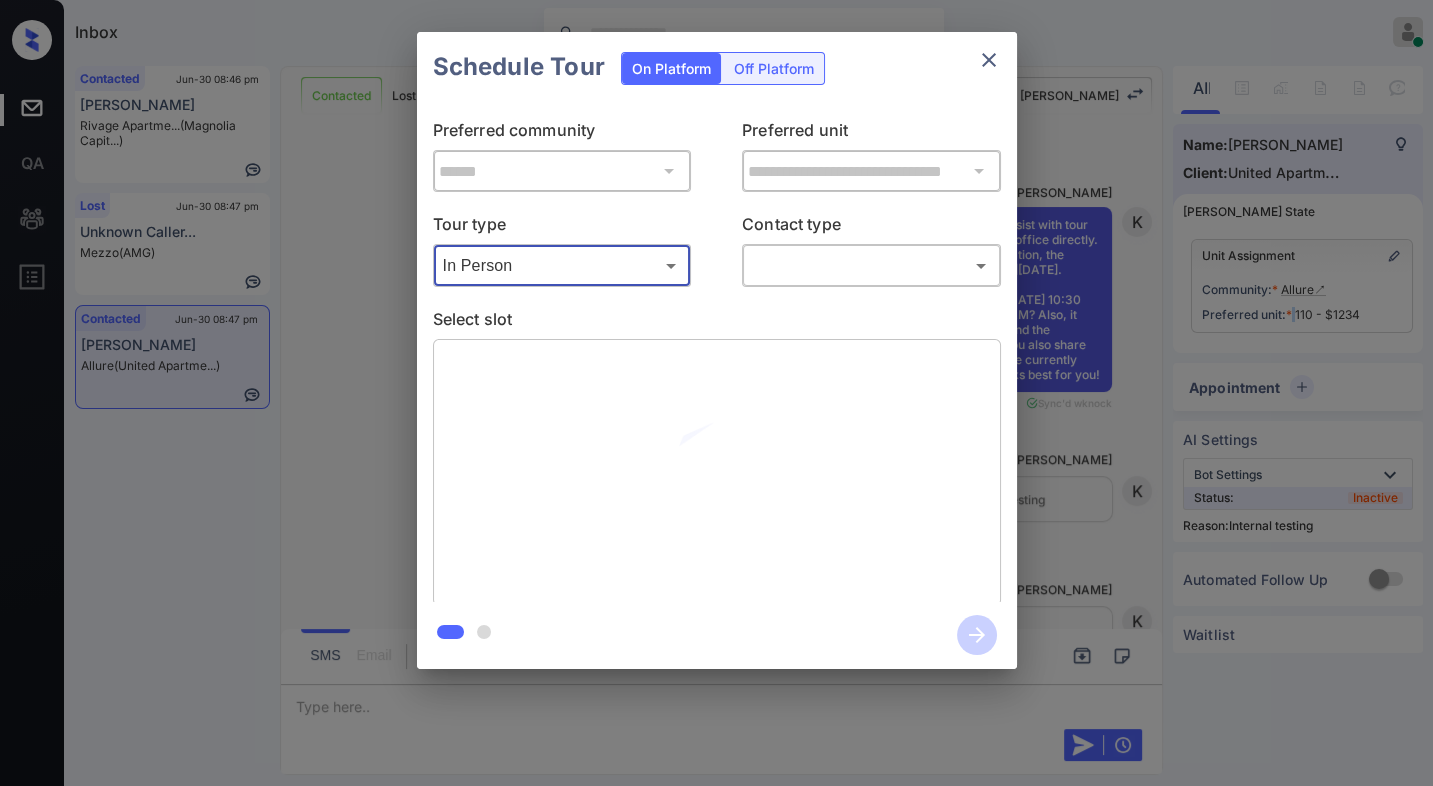 click on "Inbox Jezcil  Usanastre Online Set yourself   offline Set yourself   on break Profile Switch to  dark  mode Sign out Contacted Jun-30 08:46 pm   K [PERSON_NAME] Rivage Apartme...  (Magnolia Capit...) Lost Jun-30 08:47 pm   Unknown Caller... Mezzo  (AMG) Contacted Jun-30 08:47 pm   [PERSON_NAME] Allure  ([GEOGRAPHIC_DATA]...) Contacted Lost Lead Sentiment: Angry Upon sliding the acknowledgement:  Lead will move to lost stage. * ​ SMS and call option will be set to opt out. AFM will be turned off for the lead. [PERSON_NAME] New Message [PERSON_NAME] Lead transferred to leasing agent: [PERSON_NAME] [DATE] 08:35 pm  Sync'd w  knock Z New Message Agent Lead created via webhook in Inbound stage. [DATE] 08:35 pm A New Message Agent AFM Request sent to [PERSON_NAME]. [DATE] 08:35 pm A New Message [PERSON_NAME] Hi [PERSON_NAME]. This is [PERSON_NAME] with Allure. We’d love to have you come tour with us. What’s a good day and time for you? [DATE] 08:35 pm   | TemplateAFMSms  Sync'd w  knock K New Message [PERSON_NAME] Lead archived by [PERSON_NAME]! K New Message   K" at bounding box center (716, 393) 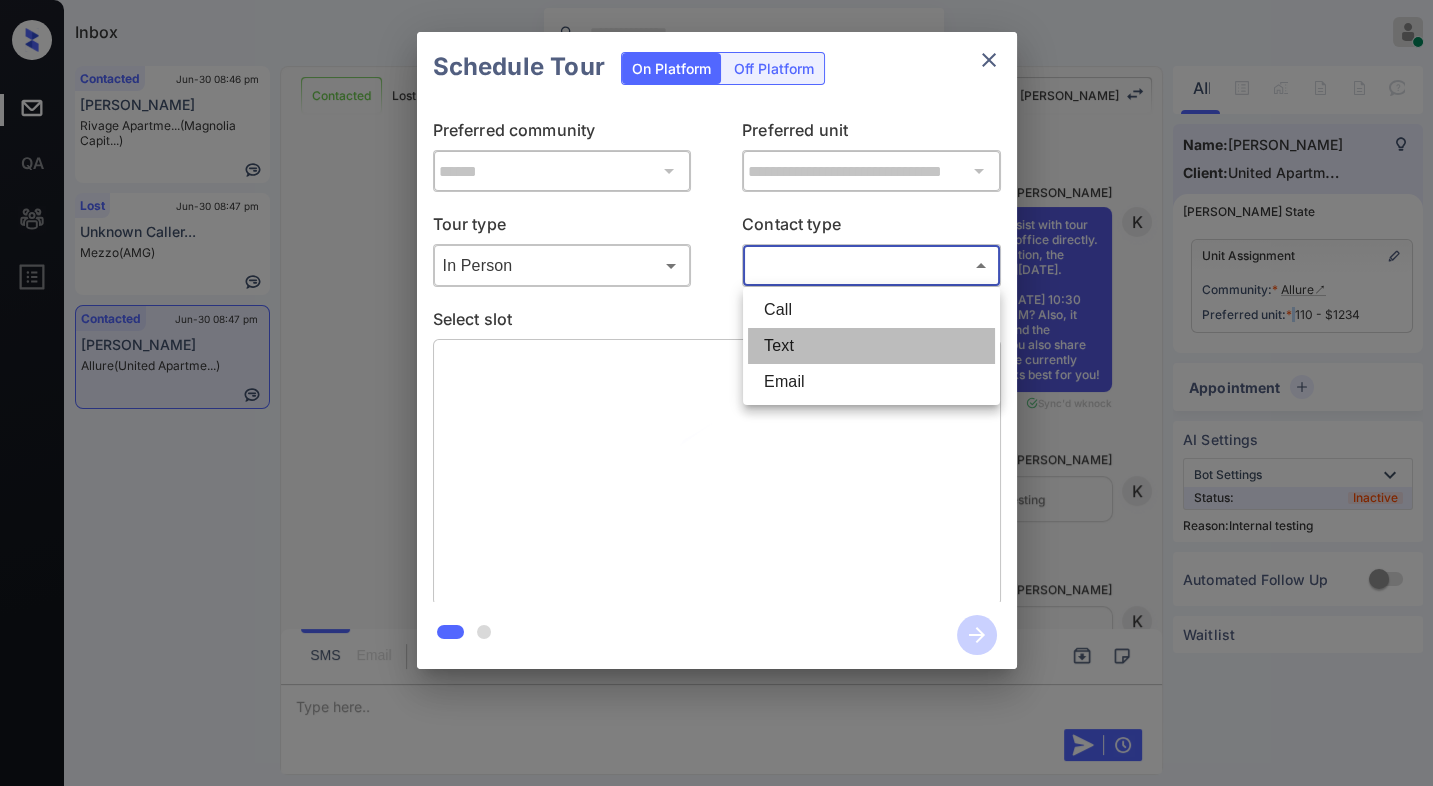 click on "Text" at bounding box center (871, 346) 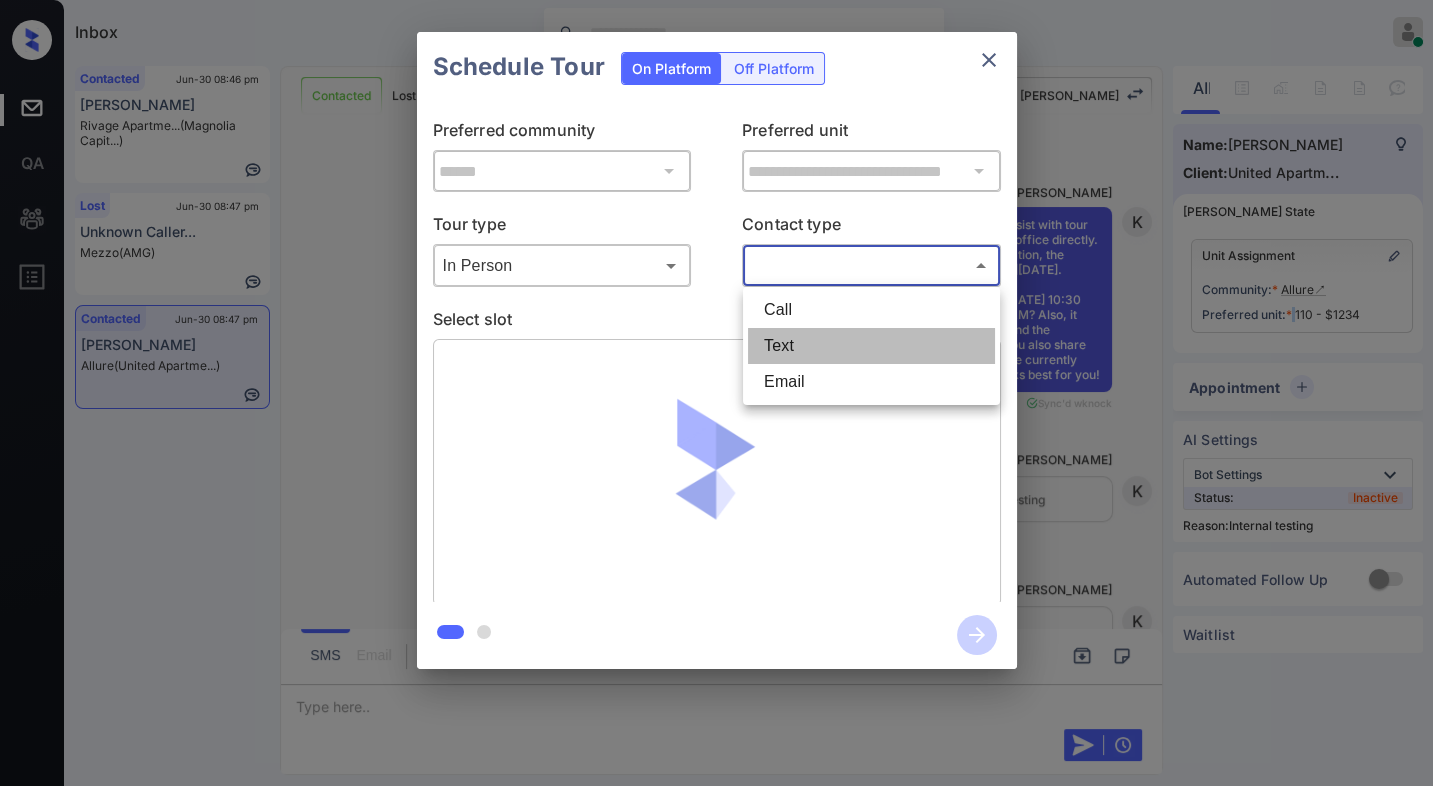 type on "****" 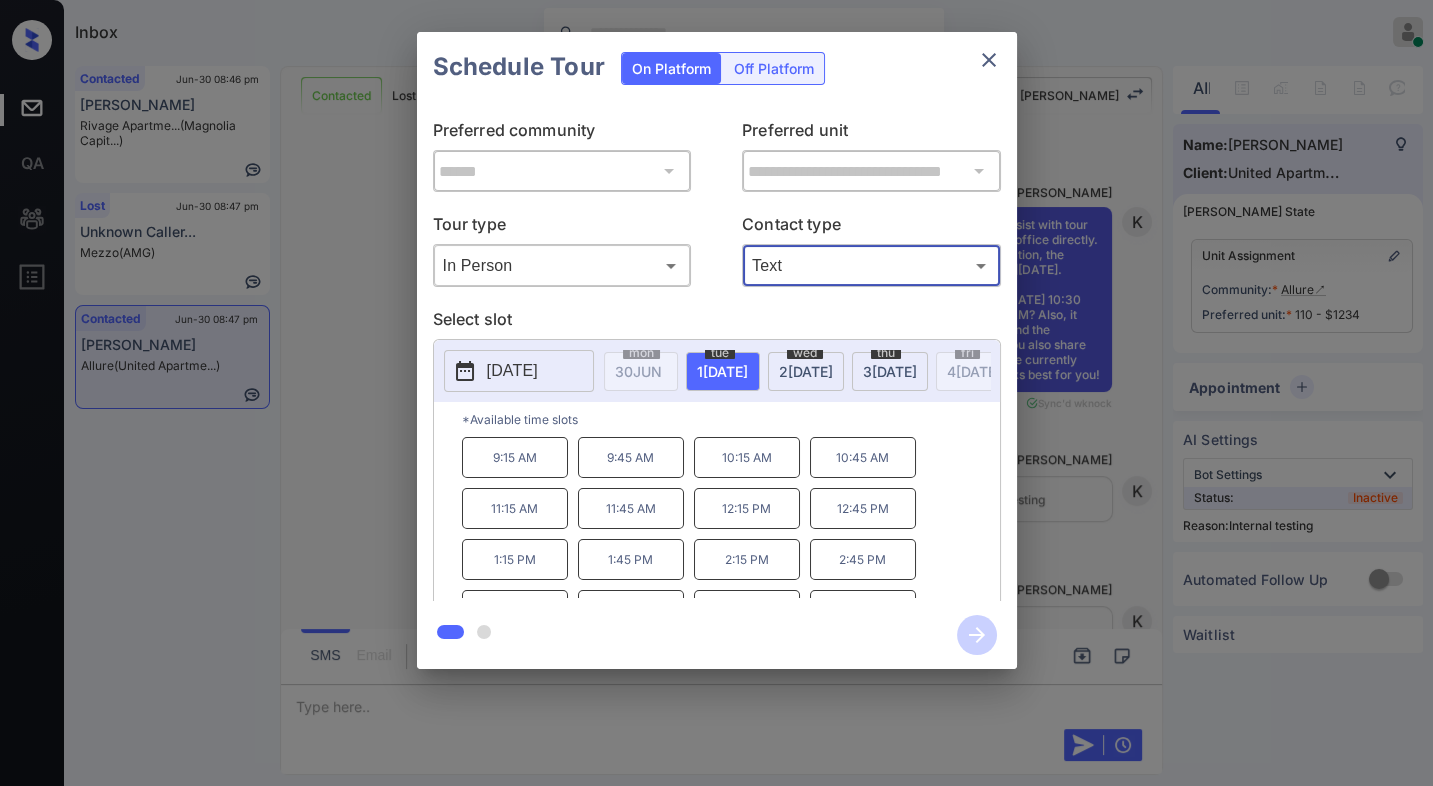 click on "**********" at bounding box center [716, 350] 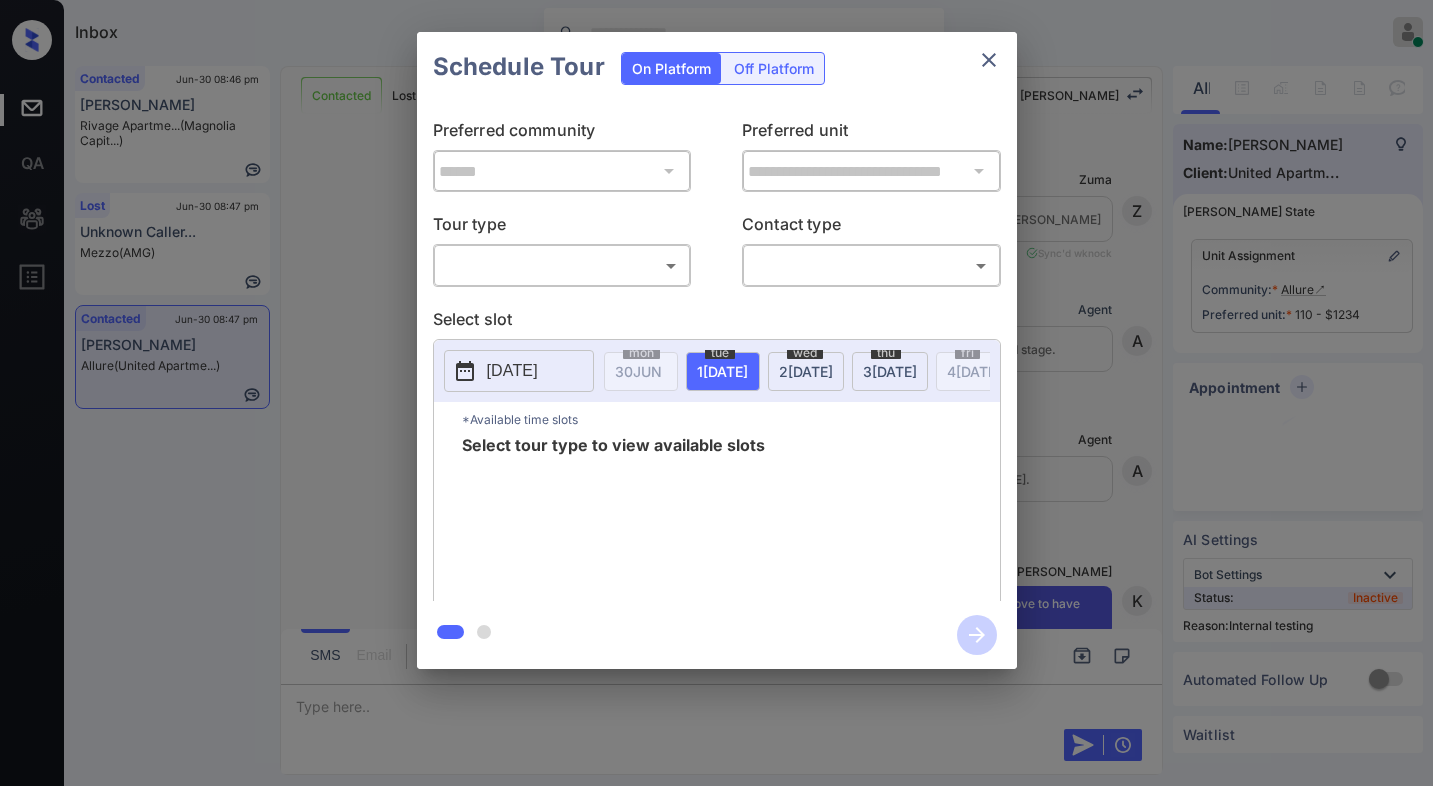 scroll, scrollTop: 0, scrollLeft: 0, axis: both 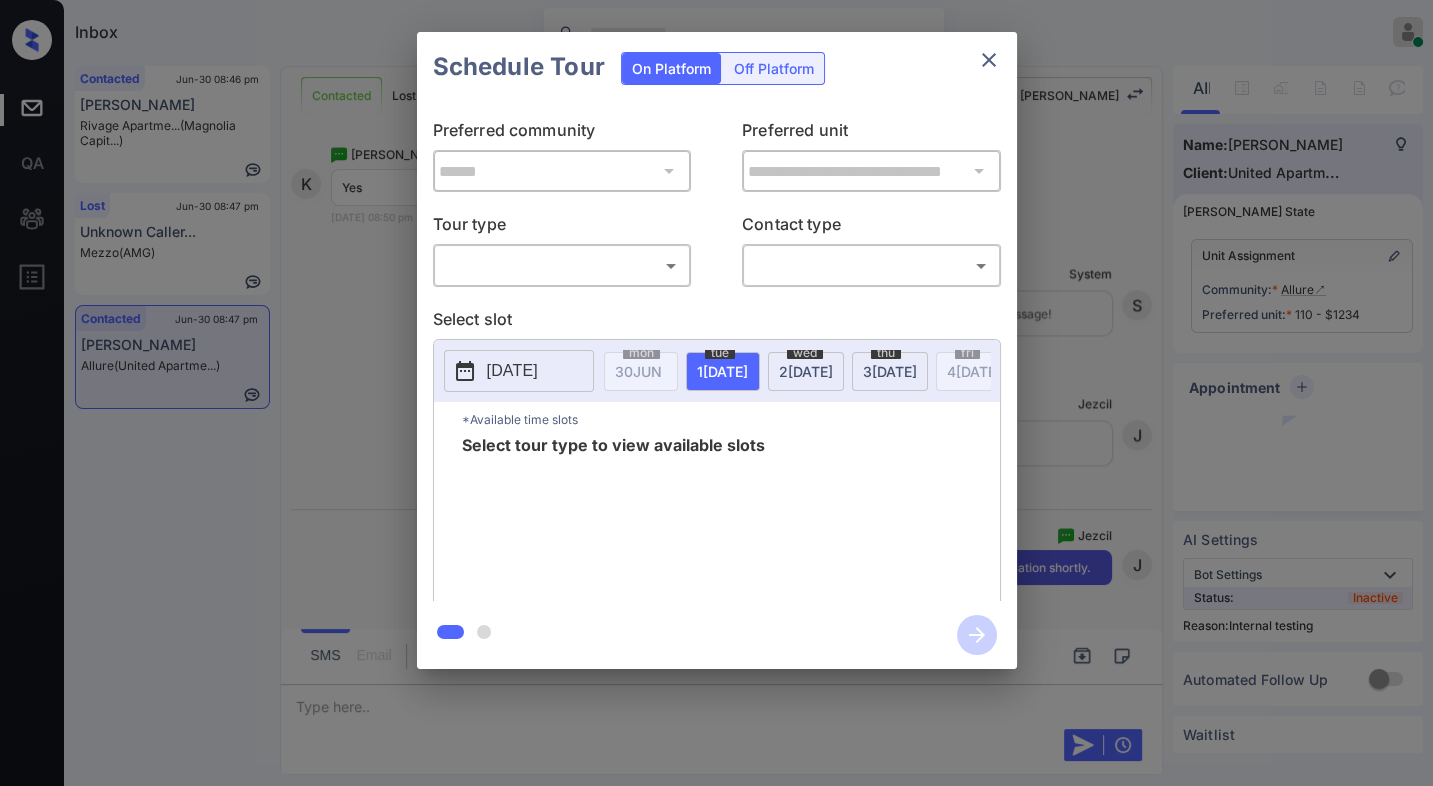 click on "Inbox Jezcil  Usanastre Online Set yourself   offline Set yourself   on break Profile Switch to  dark  mode Sign out Contacted Jun-30 08:46 pm   K [PERSON_NAME] Rivage Apartme...  (Magnolia Capit...) Lost Jun-30 08:47 pm   Unknown Caller... Mezzo  (AMG) Contacted Jun-30 08:47 pm   [PERSON_NAME] Allure  ([GEOGRAPHIC_DATA]...) Contacted Lost Lead Sentiment: Angry Upon sliding the acknowledgement:  Lead will move to lost stage. * ​ SMS and call option will be set to opt out. AFM will be turned off for the lead. [PERSON_NAME] New Message [PERSON_NAME] Lead transferred to leasing agent: [PERSON_NAME] [DATE] 08:35 pm  Sync'd w  knock Z New Message Agent Lead created via webhook in Inbound stage. [DATE] 08:35 pm A New Message Agent AFM Request sent to [PERSON_NAME]. [DATE] 08:35 pm A New Message [PERSON_NAME] Hi [PERSON_NAME]. This is [PERSON_NAME] with Allure. We’d love to have you come tour with us. What’s a good day and time for you? [DATE] 08:35 pm   | TemplateAFMSms  Sync'd w  knock K New Message [PERSON_NAME] Lead archived by [PERSON_NAME]! K New Message   K" at bounding box center [716, 393] 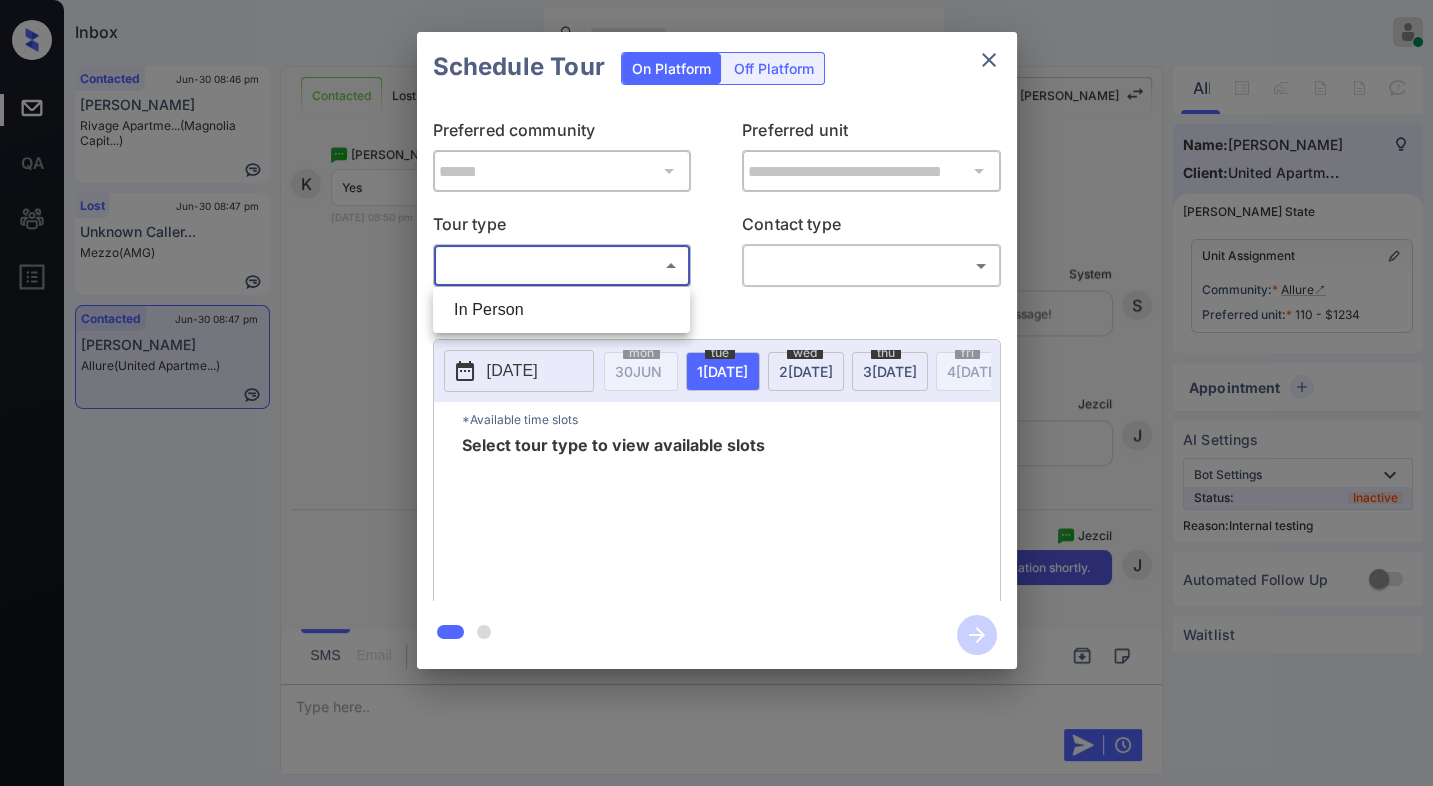 drag, startPoint x: 608, startPoint y: 305, endPoint x: 850, endPoint y: 256, distance: 246.91092 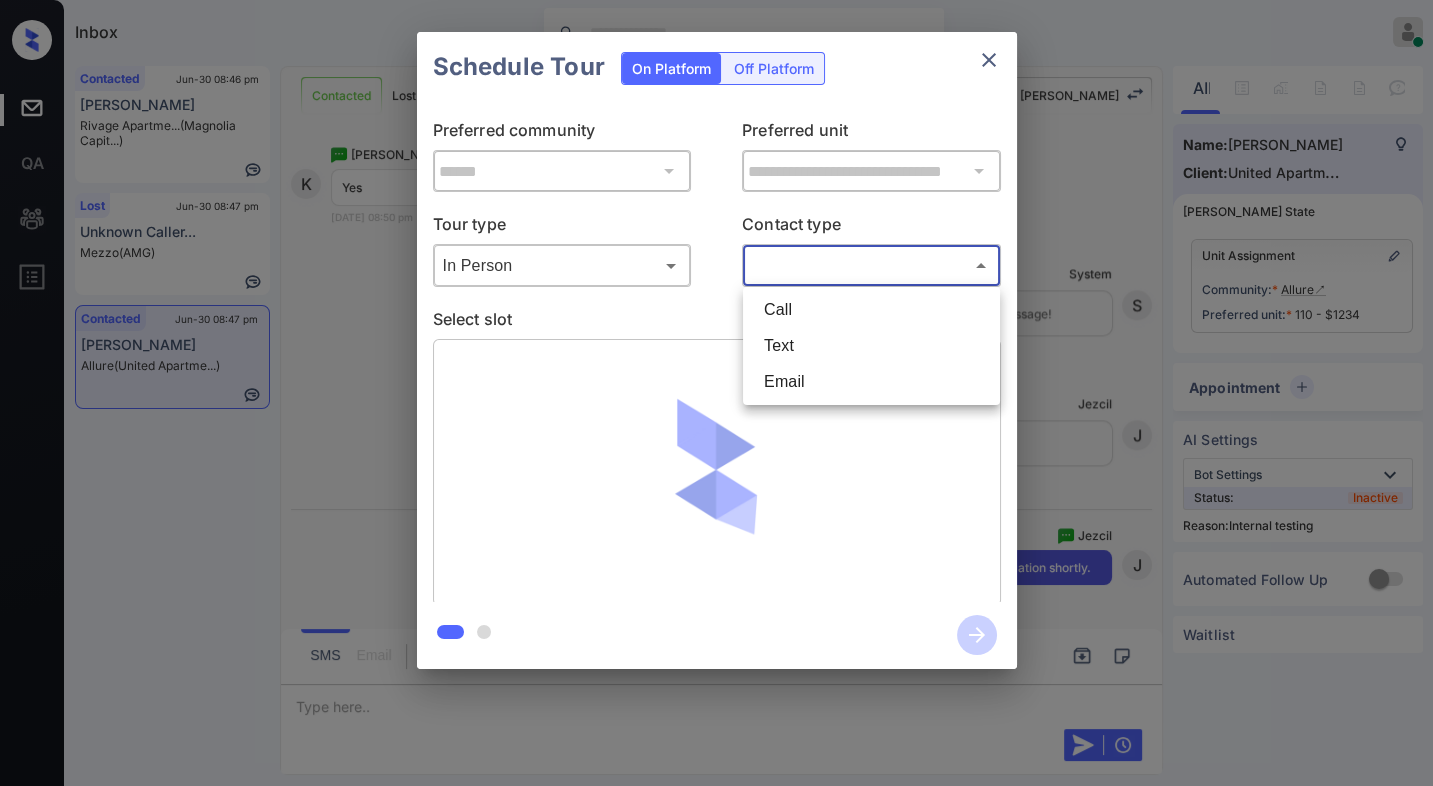 click on "Inbox Jezcil  Usanastre Online Set yourself   offline Set yourself   on break Profile Switch to  dark  mode Sign out Contacted Jun-30 08:46 pm   K [PERSON_NAME] Rivage Apartme...  (Magnolia Capit...) Lost Jun-30 08:47 pm   Unknown Caller... Mezzo  (AMG) Contacted Jun-30 08:47 pm   [PERSON_NAME] Allure  ([GEOGRAPHIC_DATA]...) Contacted Lost Lead Sentiment: Angry Upon sliding the acknowledgement:  Lead will move to lost stage. * ​ SMS and call option will be set to opt out. AFM will be turned off for the lead. [PERSON_NAME] New Message [PERSON_NAME] Lead transferred to leasing agent: [PERSON_NAME] [DATE] 08:35 pm  Sync'd w  knock Z New Message Agent Lead created via webhook in Inbound stage. [DATE] 08:35 pm A New Message Agent AFM Request sent to [PERSON_NAME]. [DATE] 08:35 pm A New Message [PERSON_NAME] Hi [PERSON_NAME]. This is [PERSON_NAME] with Allure. We’d love to have you come tour with us. What’s a good day and time for you? [DATE] 08:35 pm   | TemplateAFMSms  Sync'd w  knock K New Message [PERSON_NAME] Lead archived by [PERSON_NAME]! K New Message   K" at bounding box center (716, 393) 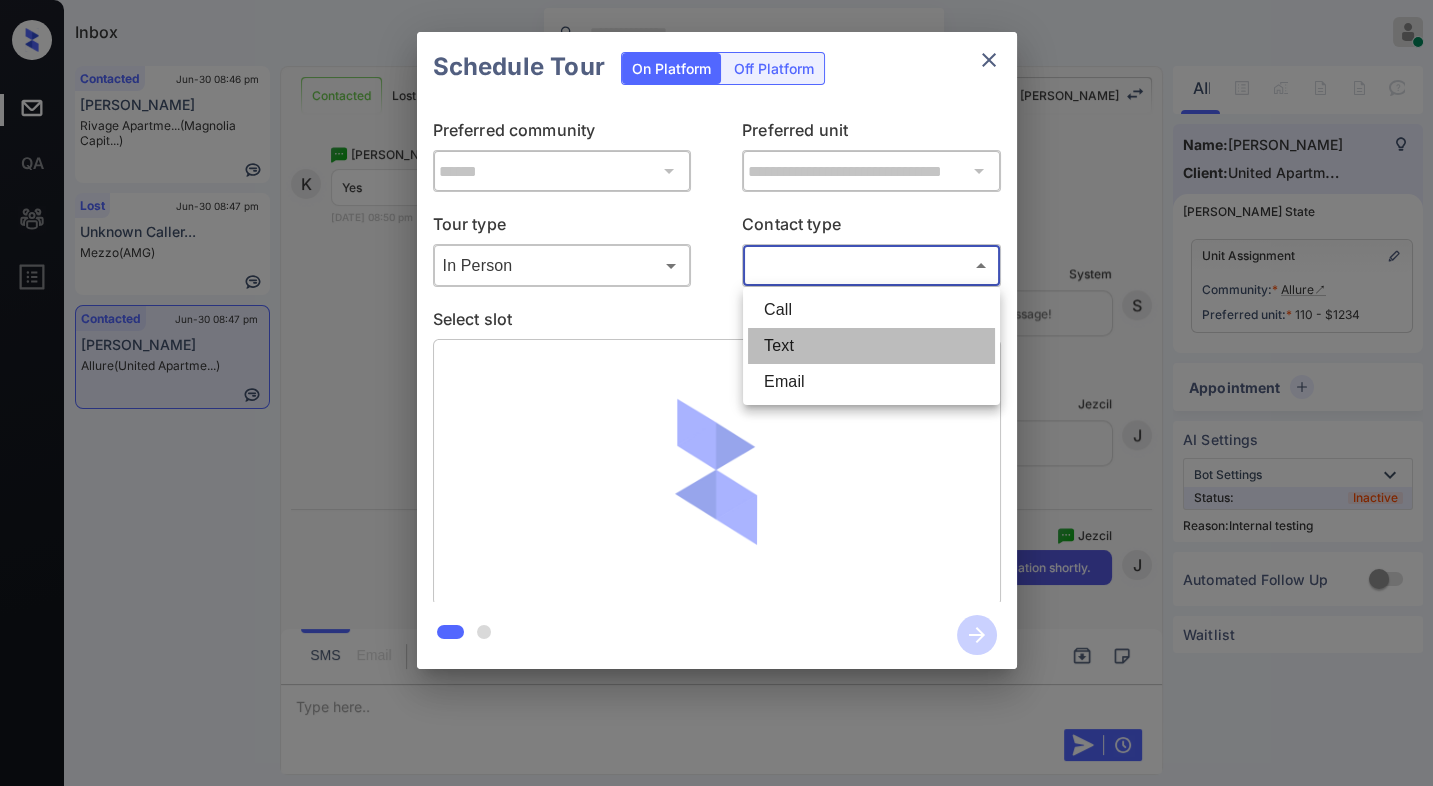 click on "Text" at bounding box center (871, 346) 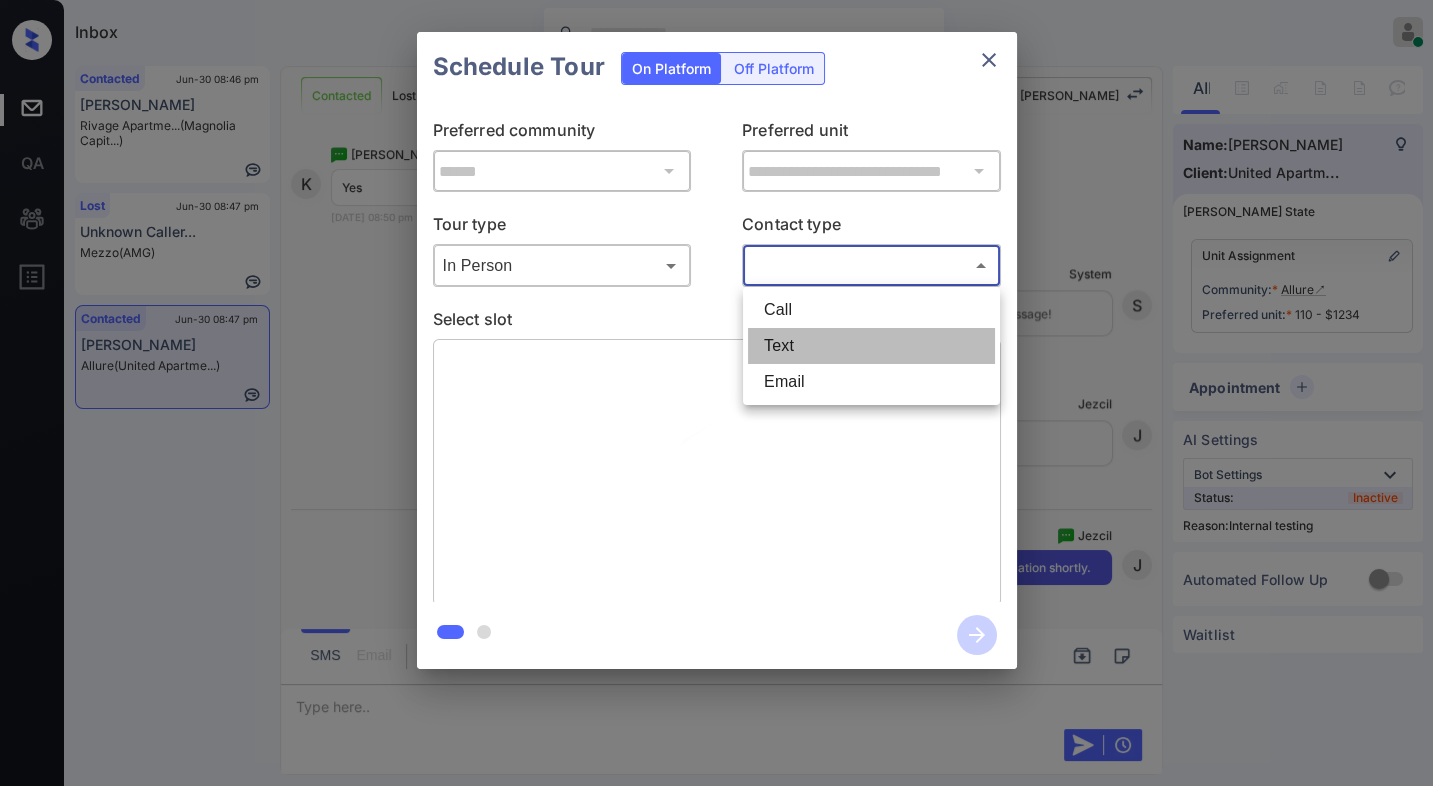 type on "****" 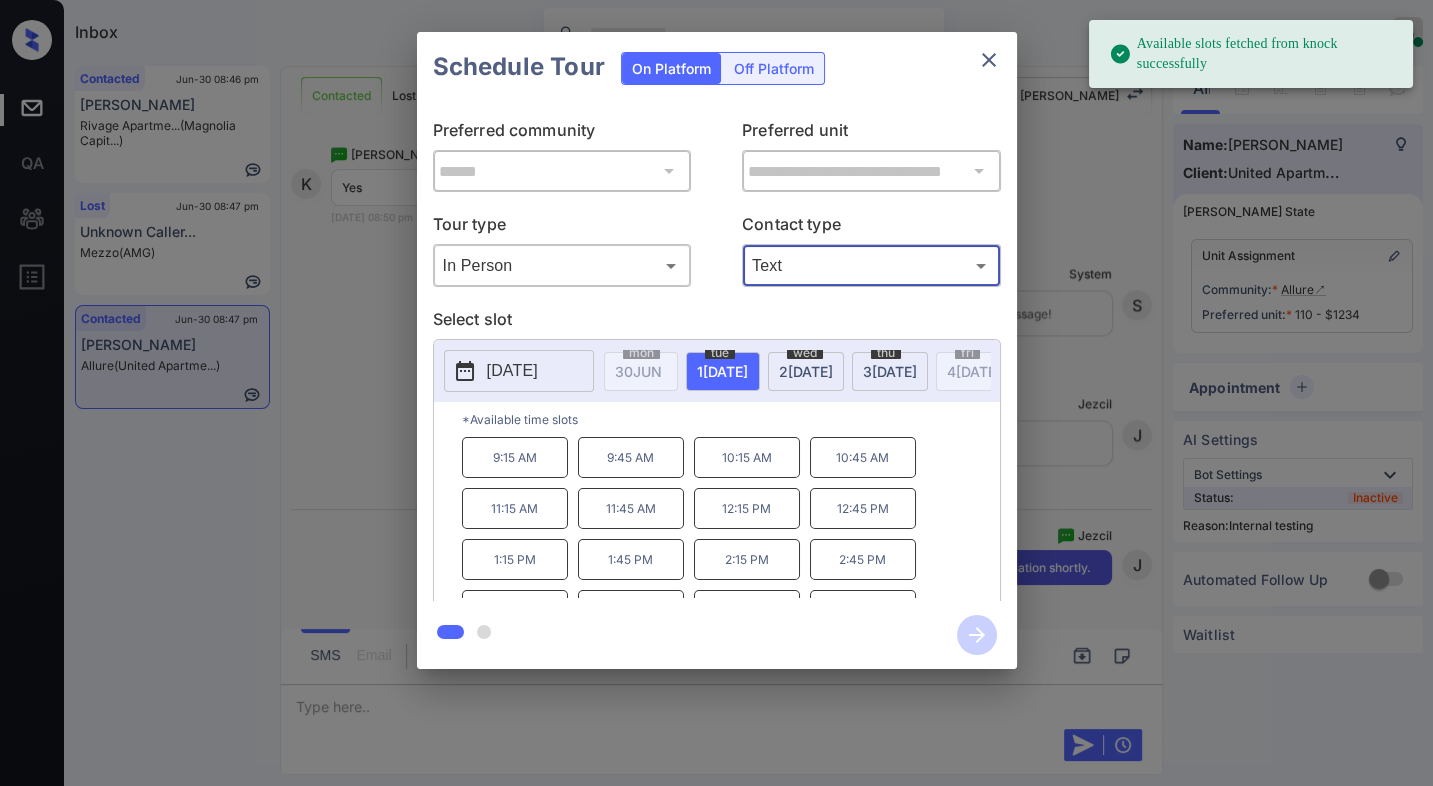 click on "10:15 AM" at bounding box center [747, 457] 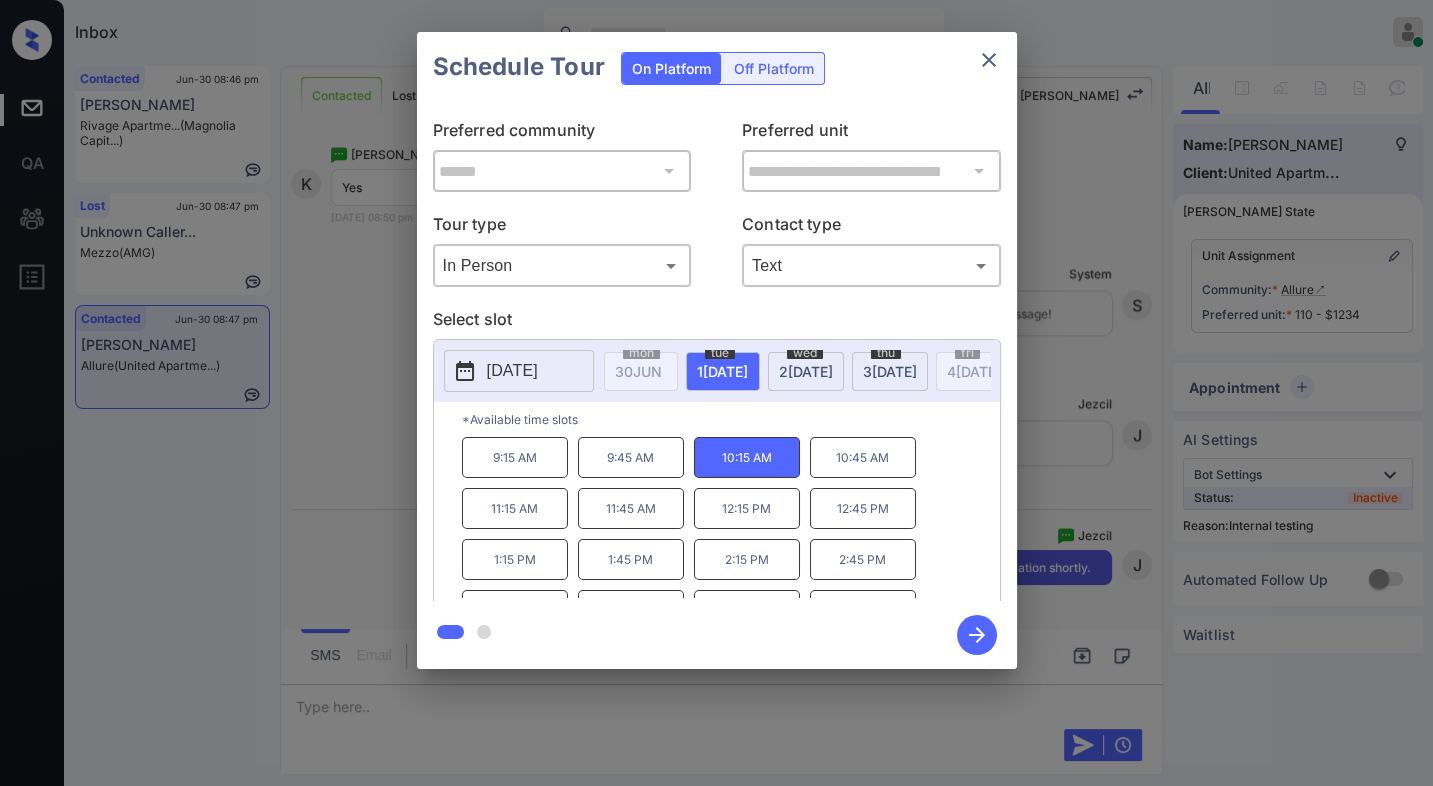 click 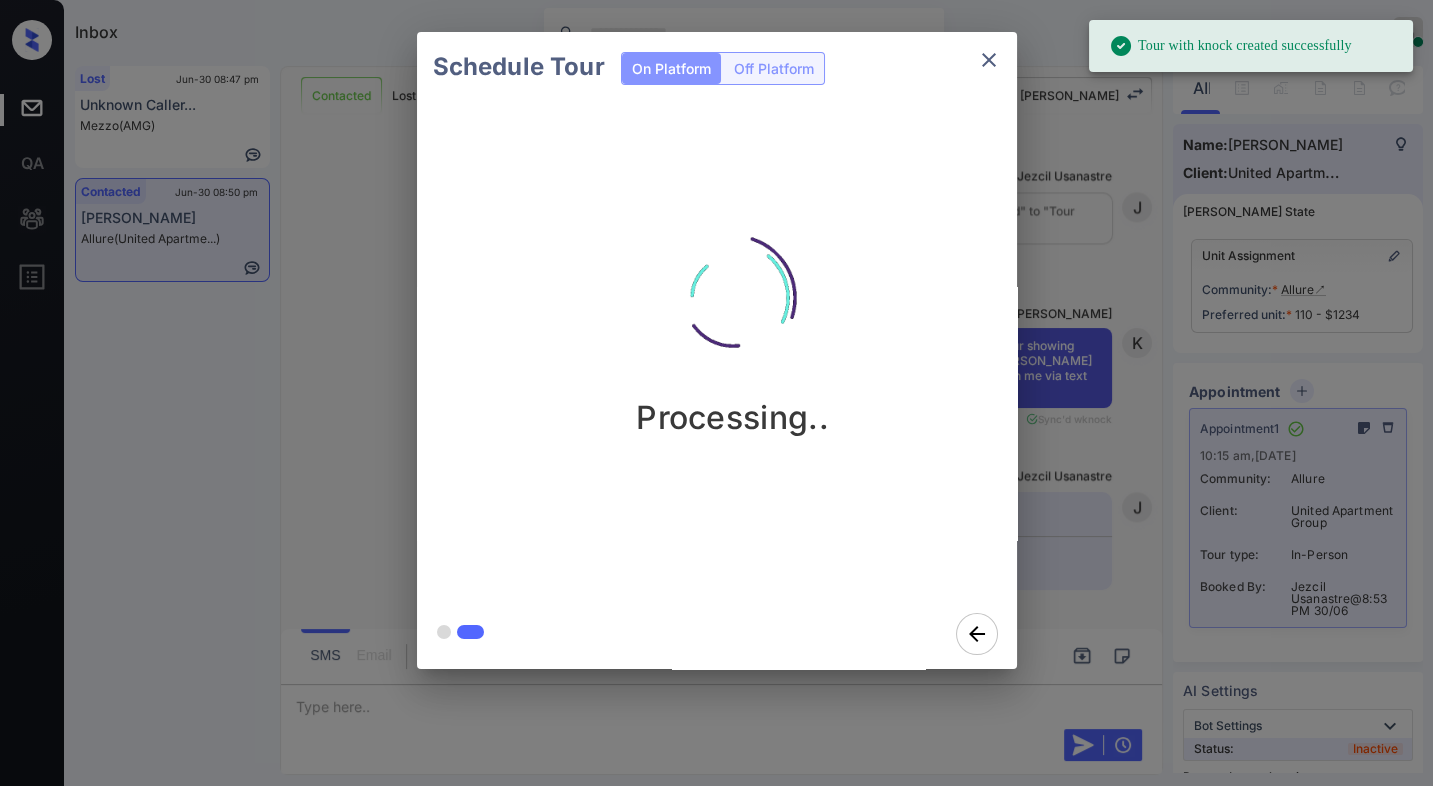 scroll, scrollTop: 5230, scrollLeft: 0, axis: vertical 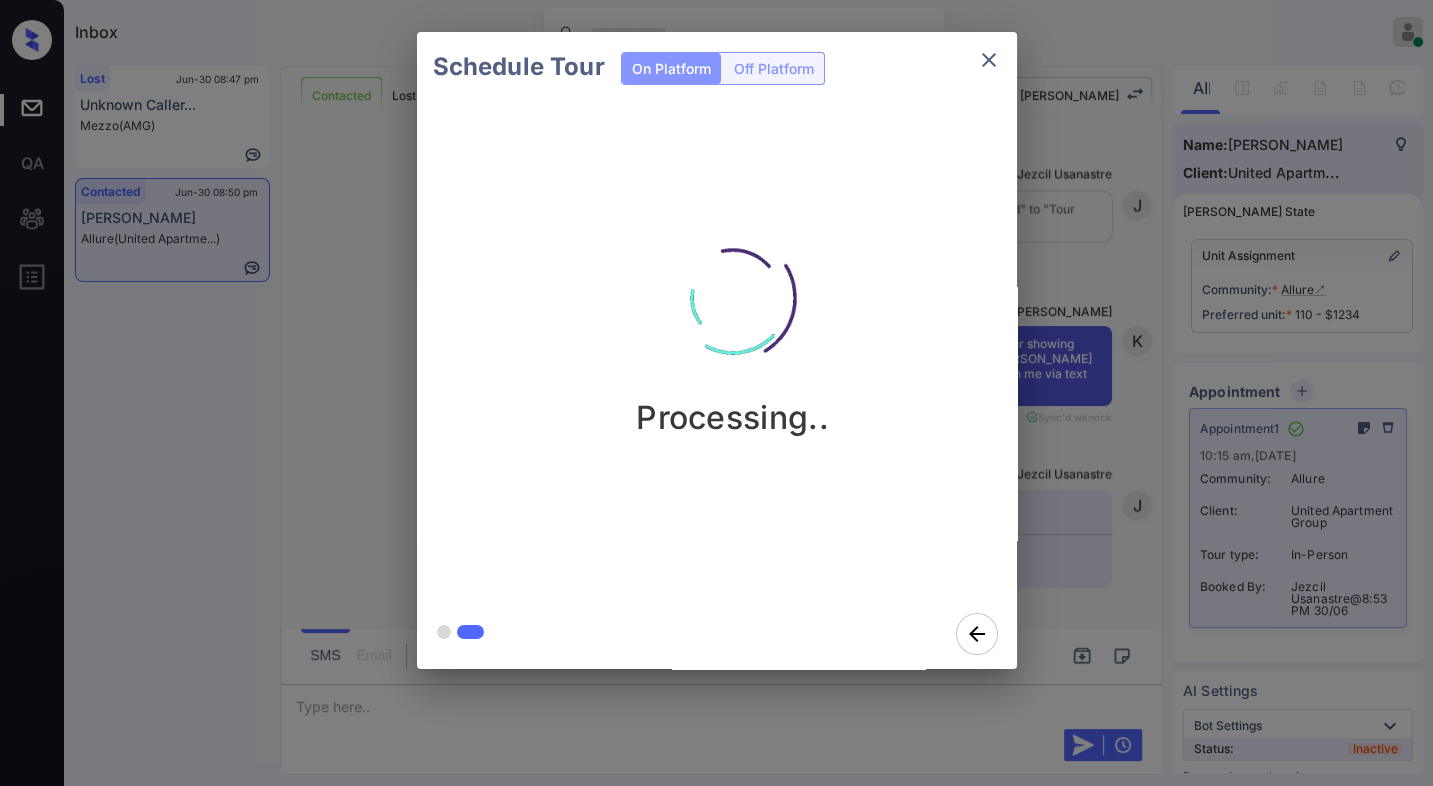 click on "Schedule Tour On Platform Off Platform Processing.." at bounding box center [716, 350] 